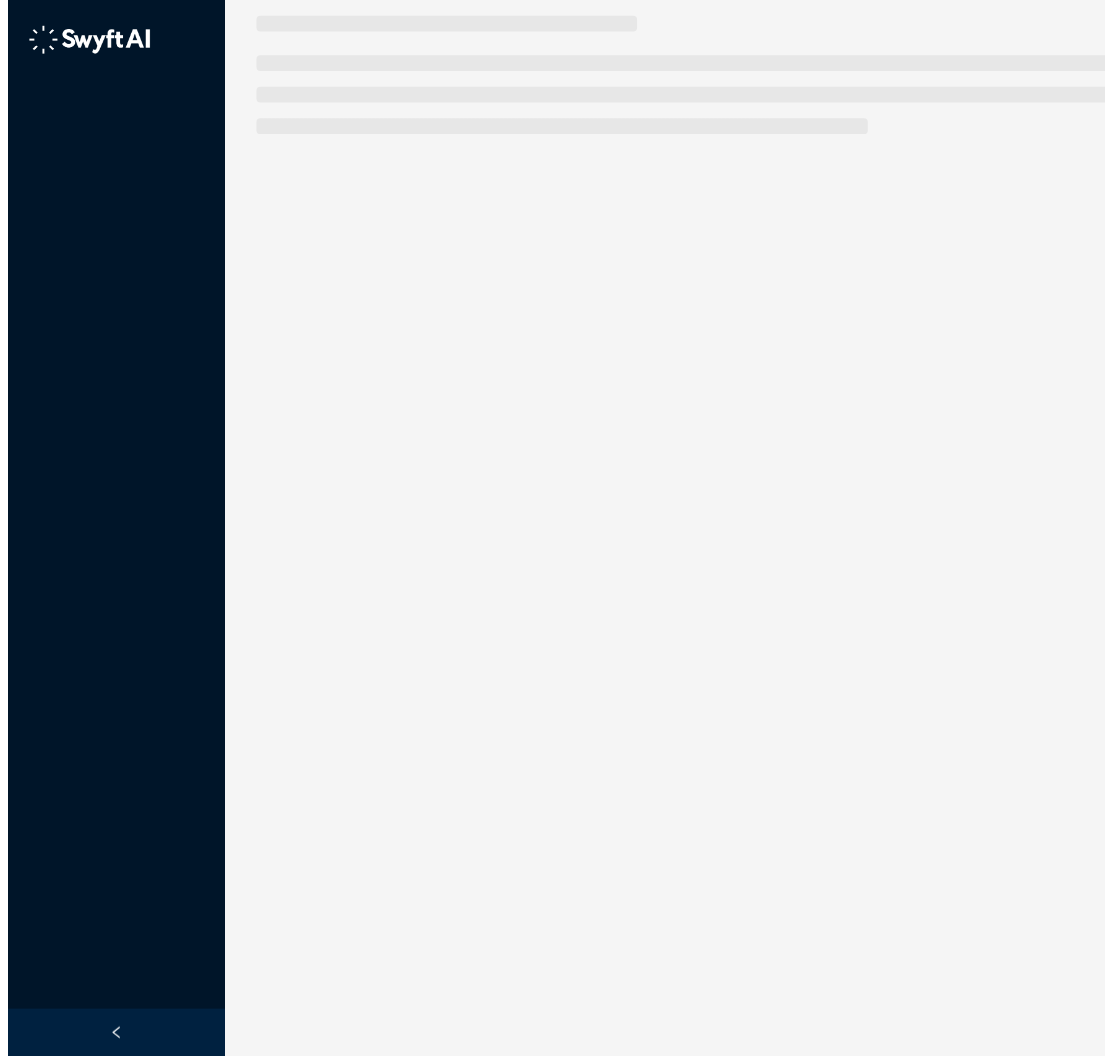 scroll, scrollTop: 0, scrollLeft: 0, axis: both 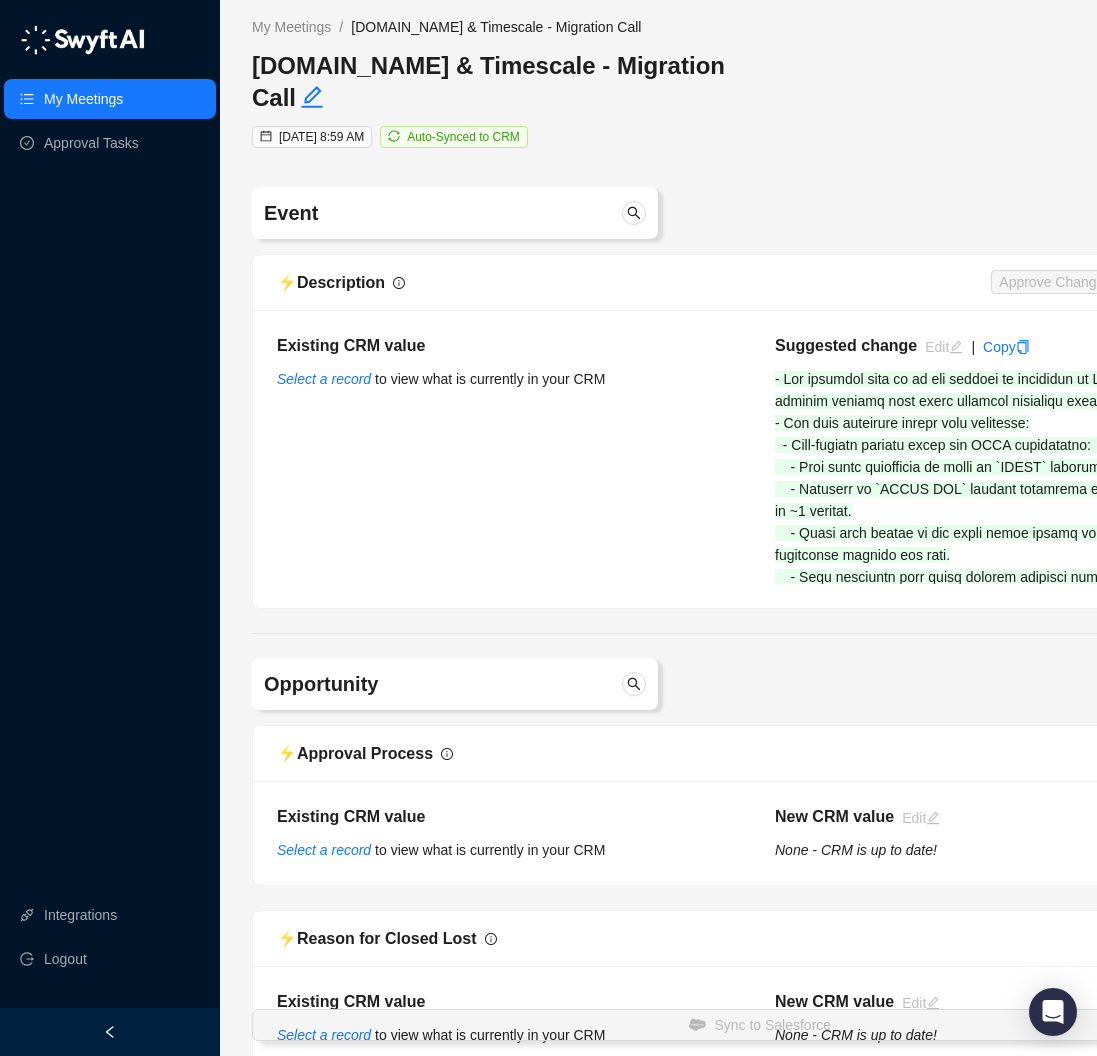 type 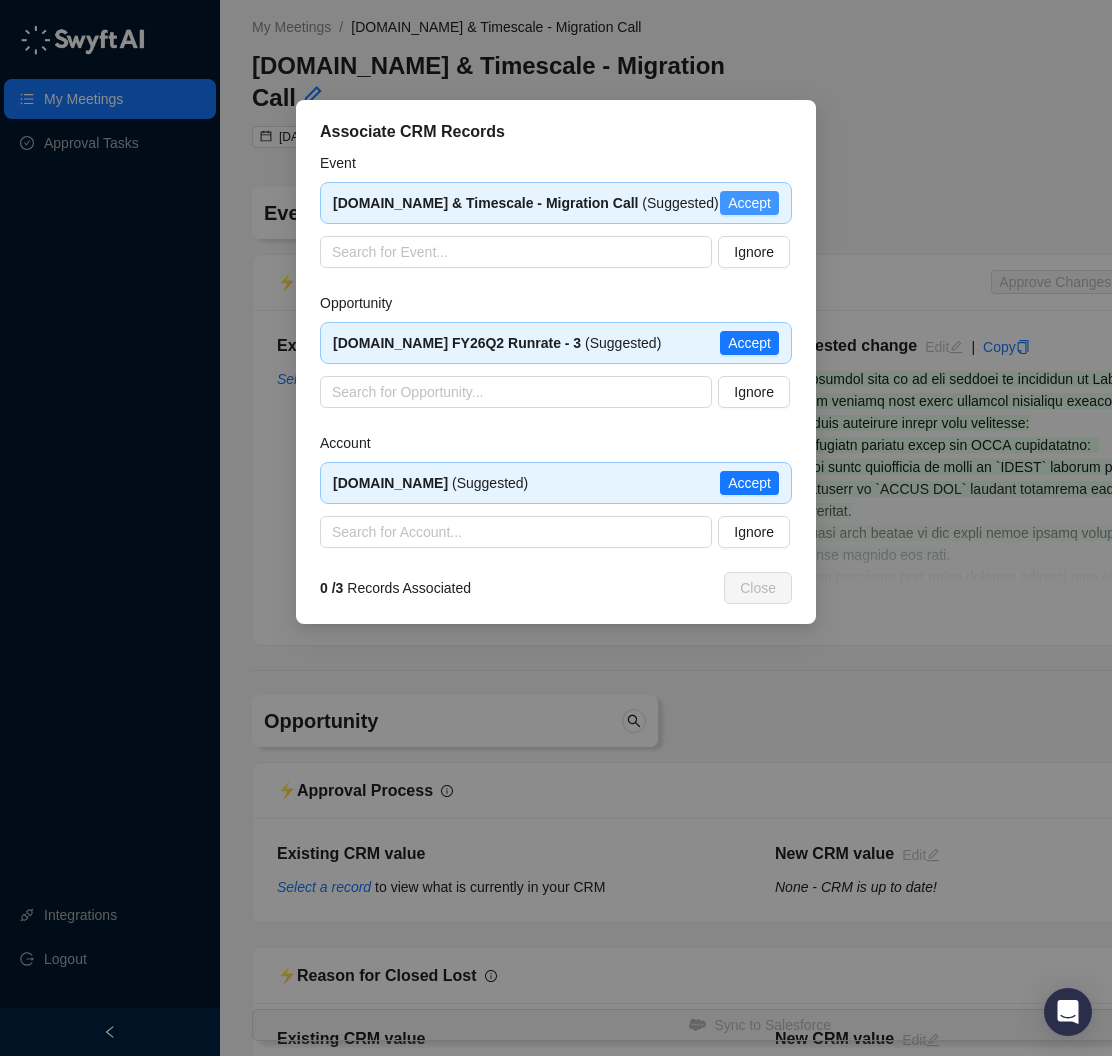 click on "Accept" at bounding box center (749, 203) 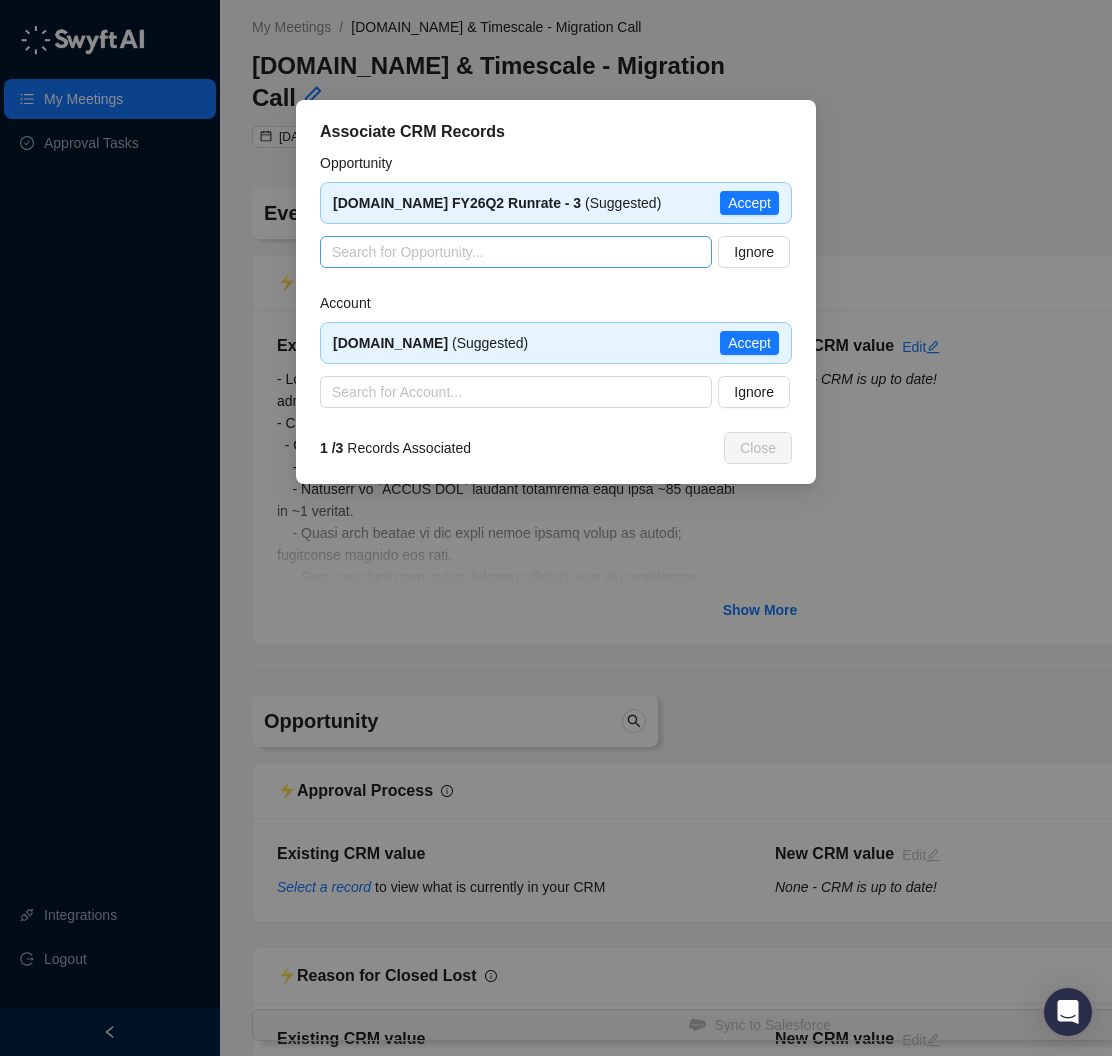 click at bounding box center [510, 252] 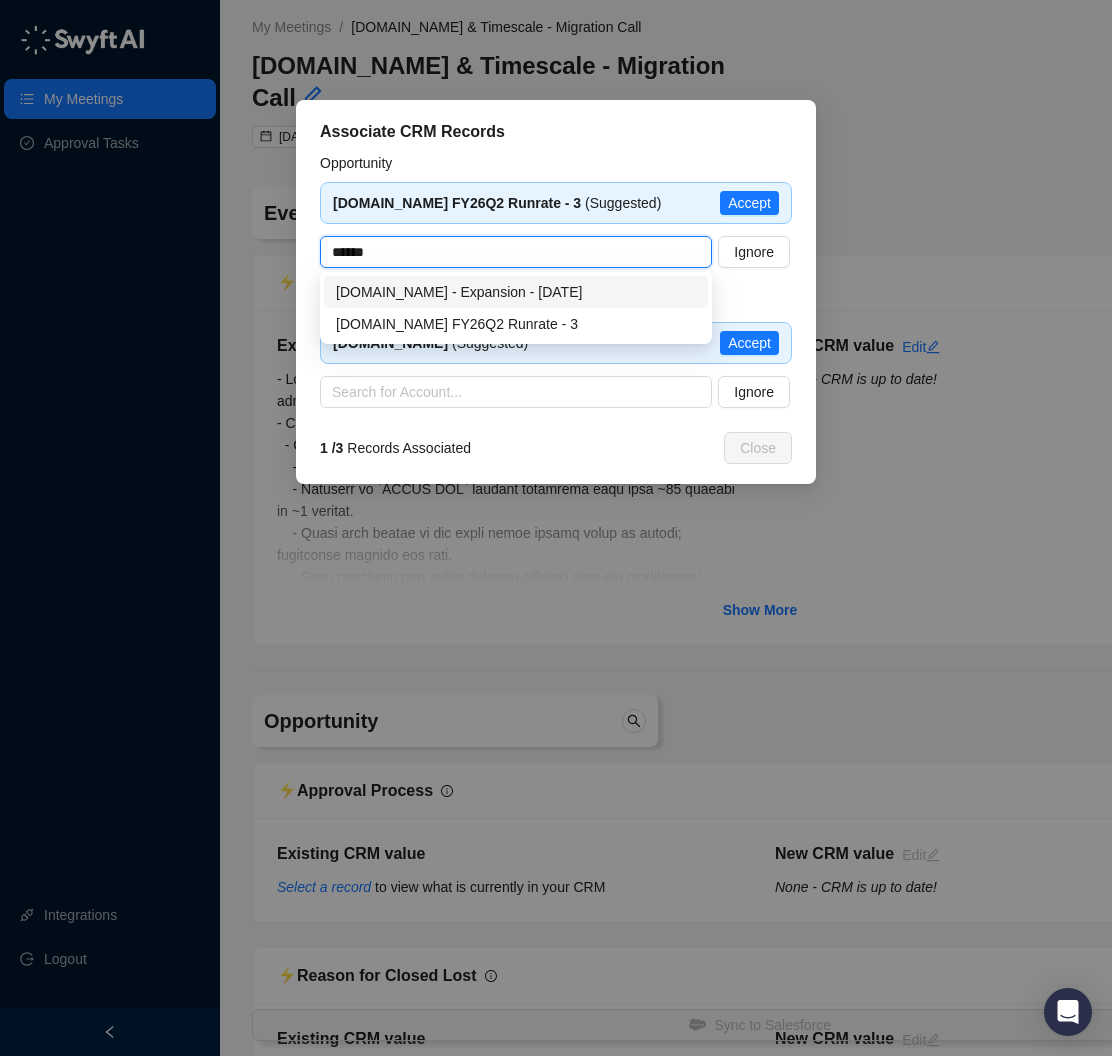 click on "[DOMAIN_NAME] - Expansion - [DATE]" at bounding box center (516, 292) 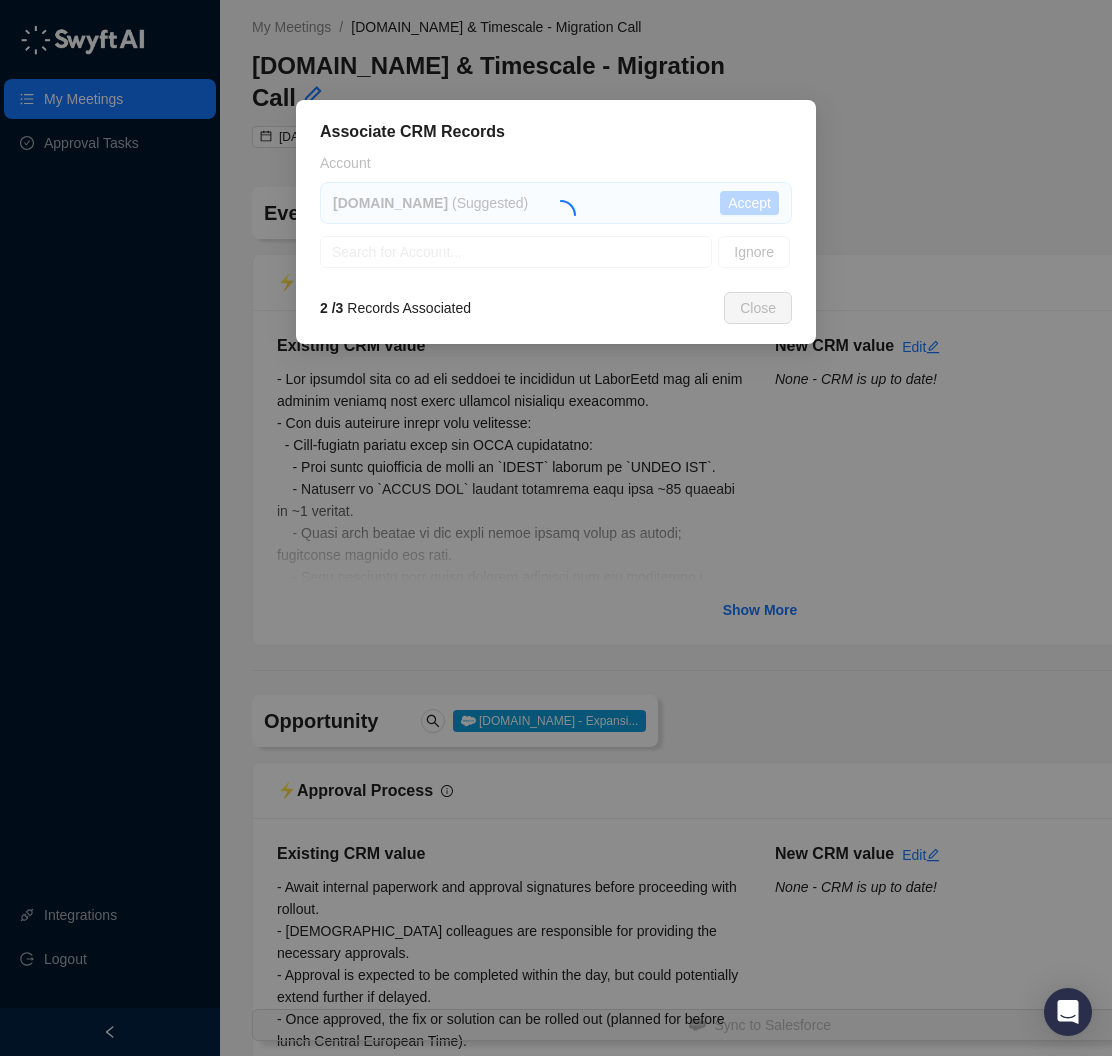 type 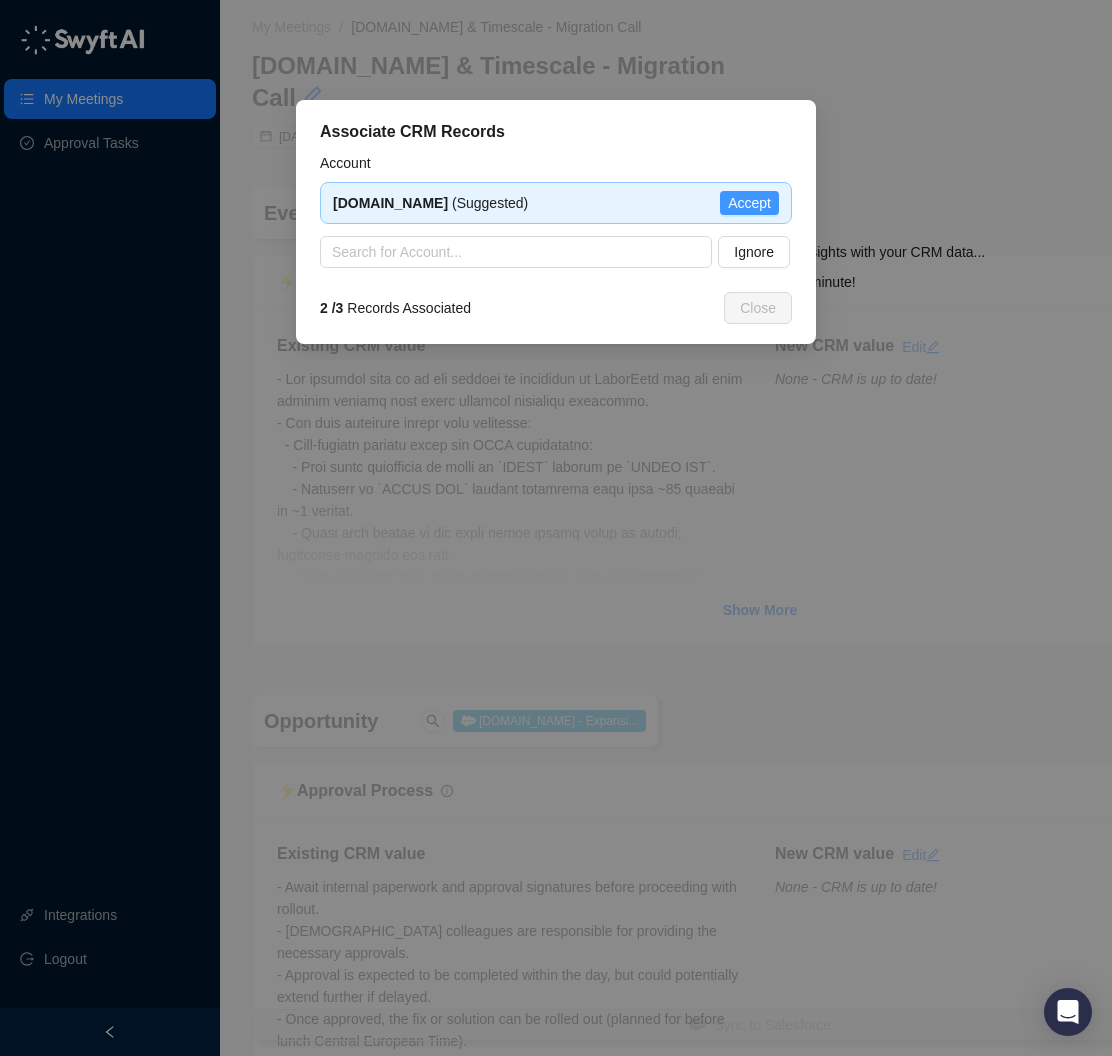 click on "Accept" at bounding box center (749, 203) 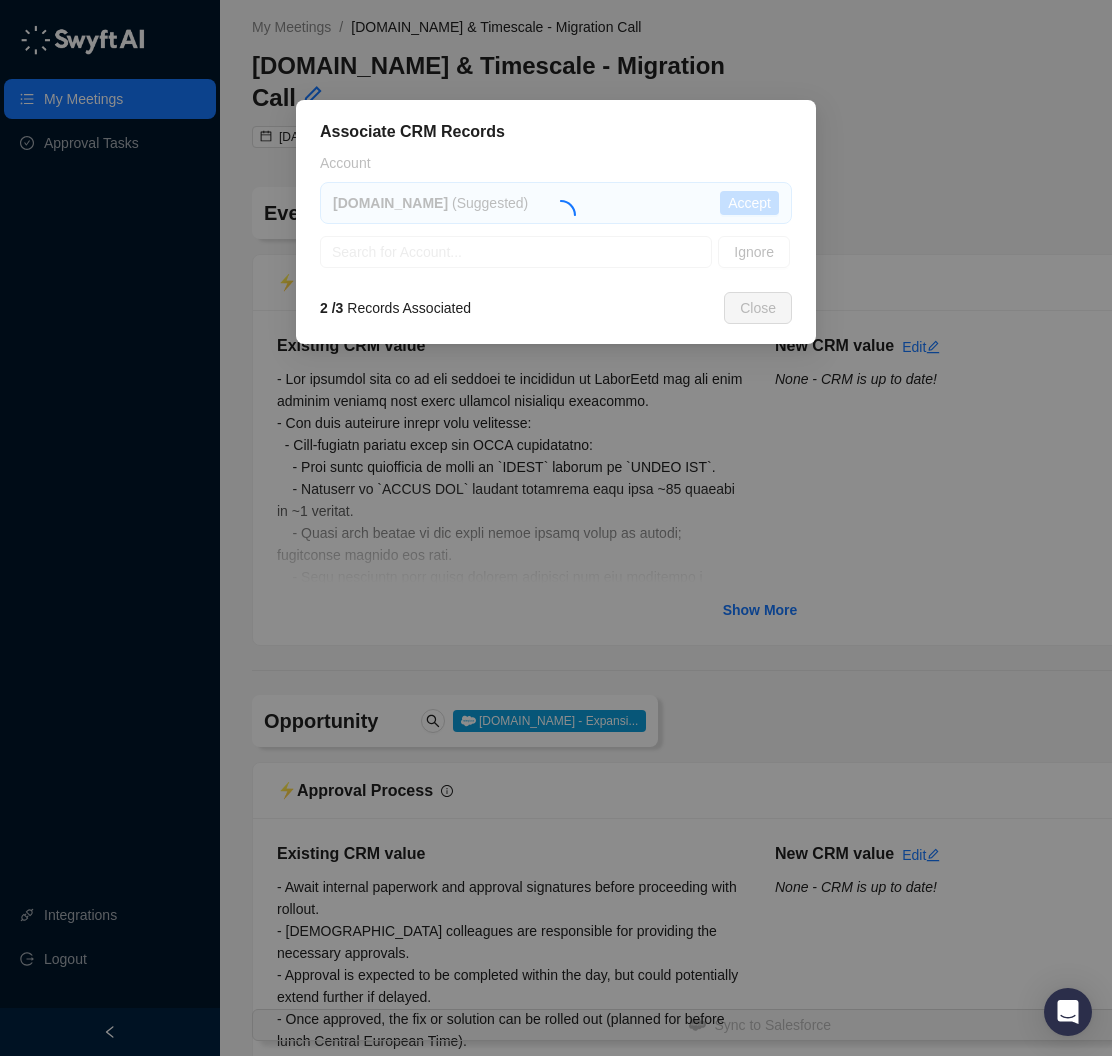 type on "**********" 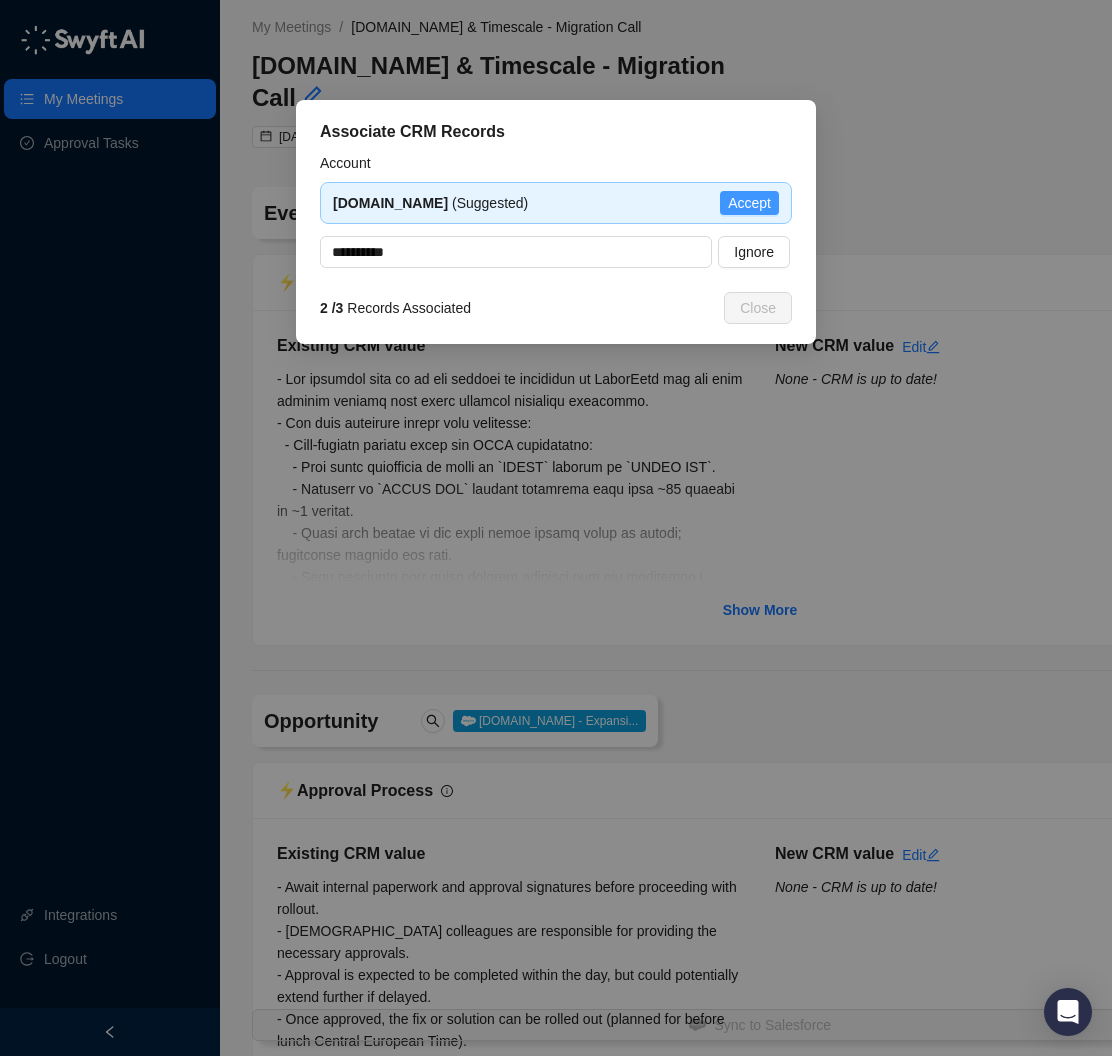 type 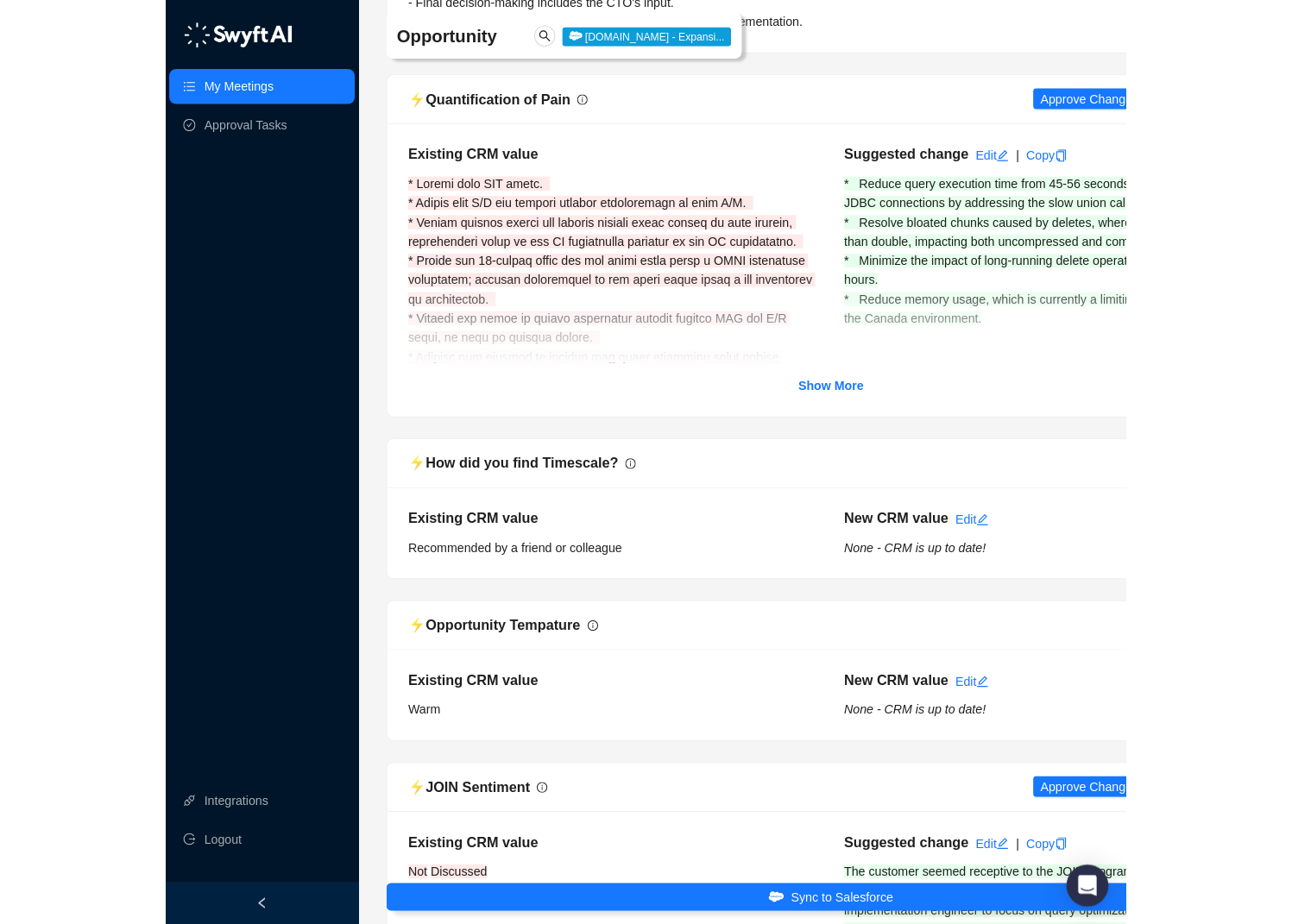 scroll, scrollTop: 3033, scrollLeft: 0, axis: vertical 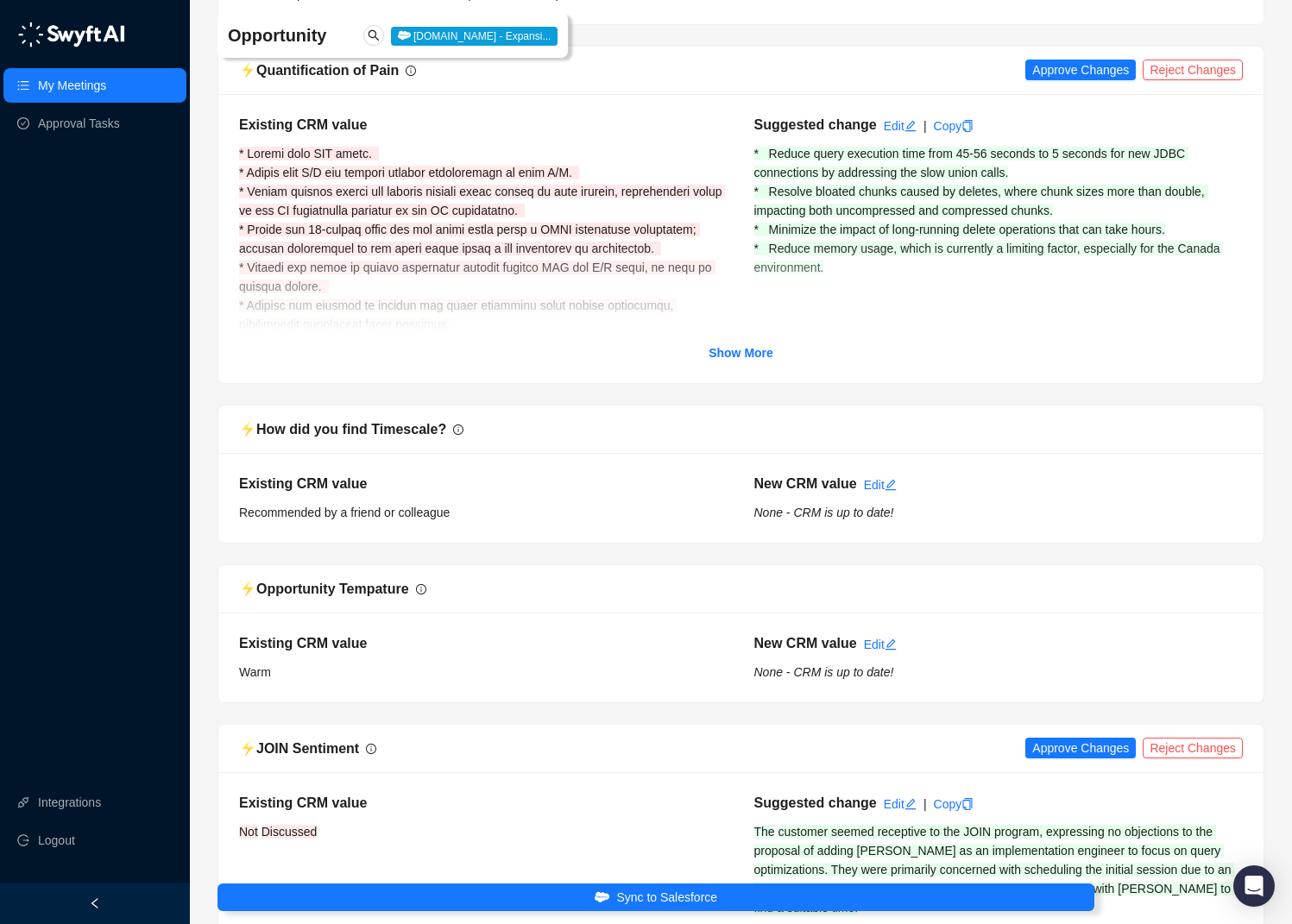 type 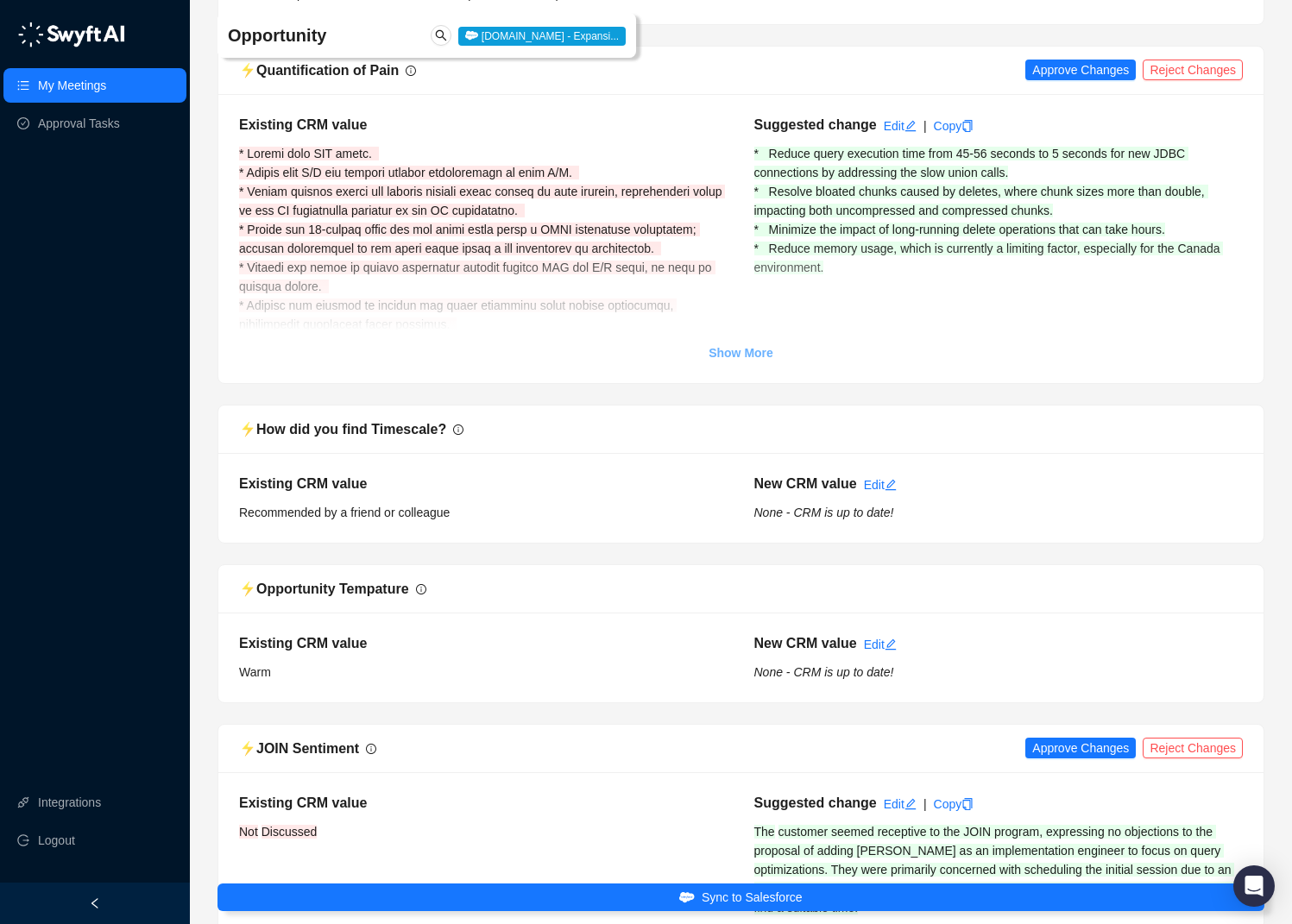 click on "Show More" at bounding box center (741, 353) 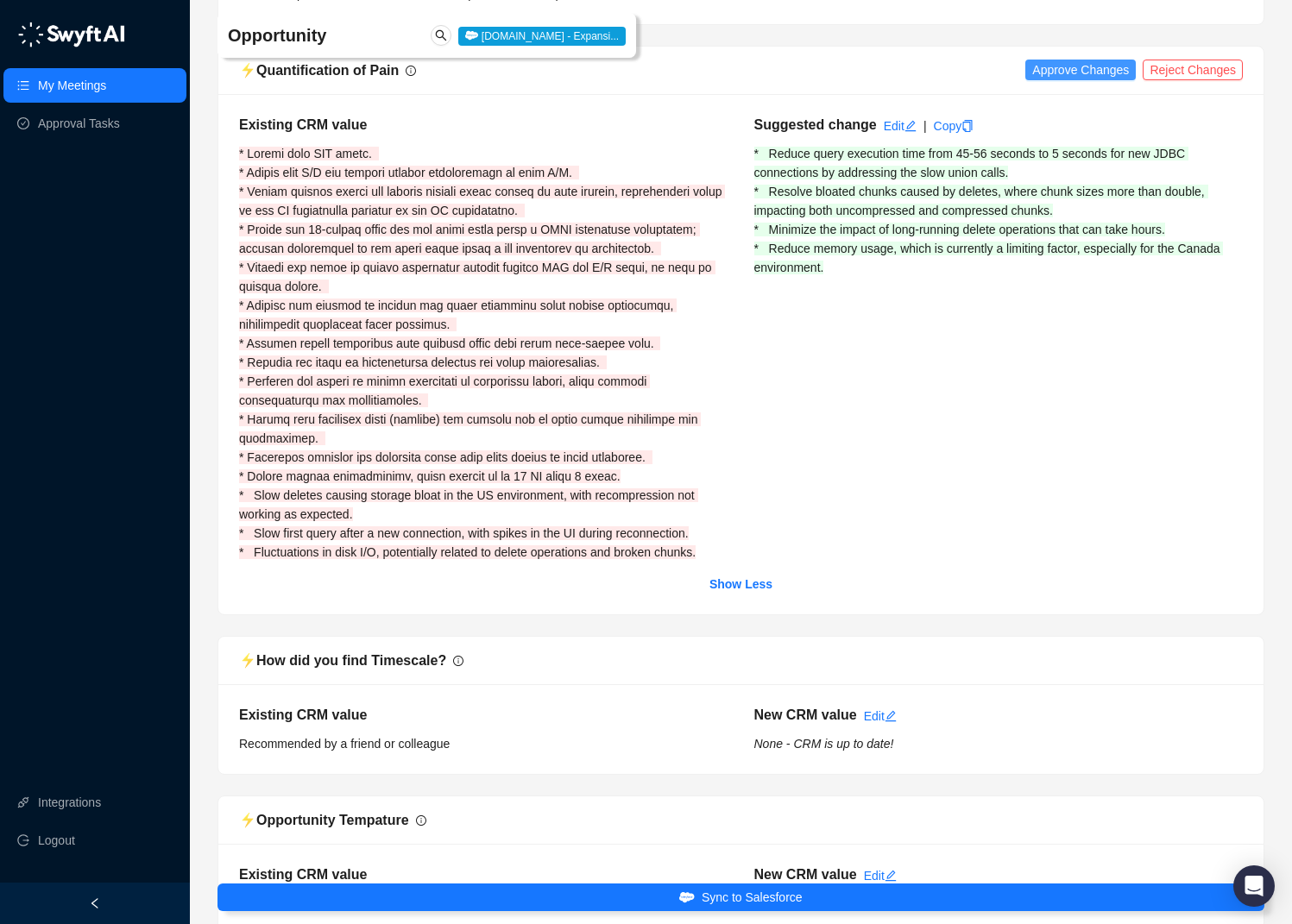 click on "Approve Changes" at bounding box center (1081, 70) 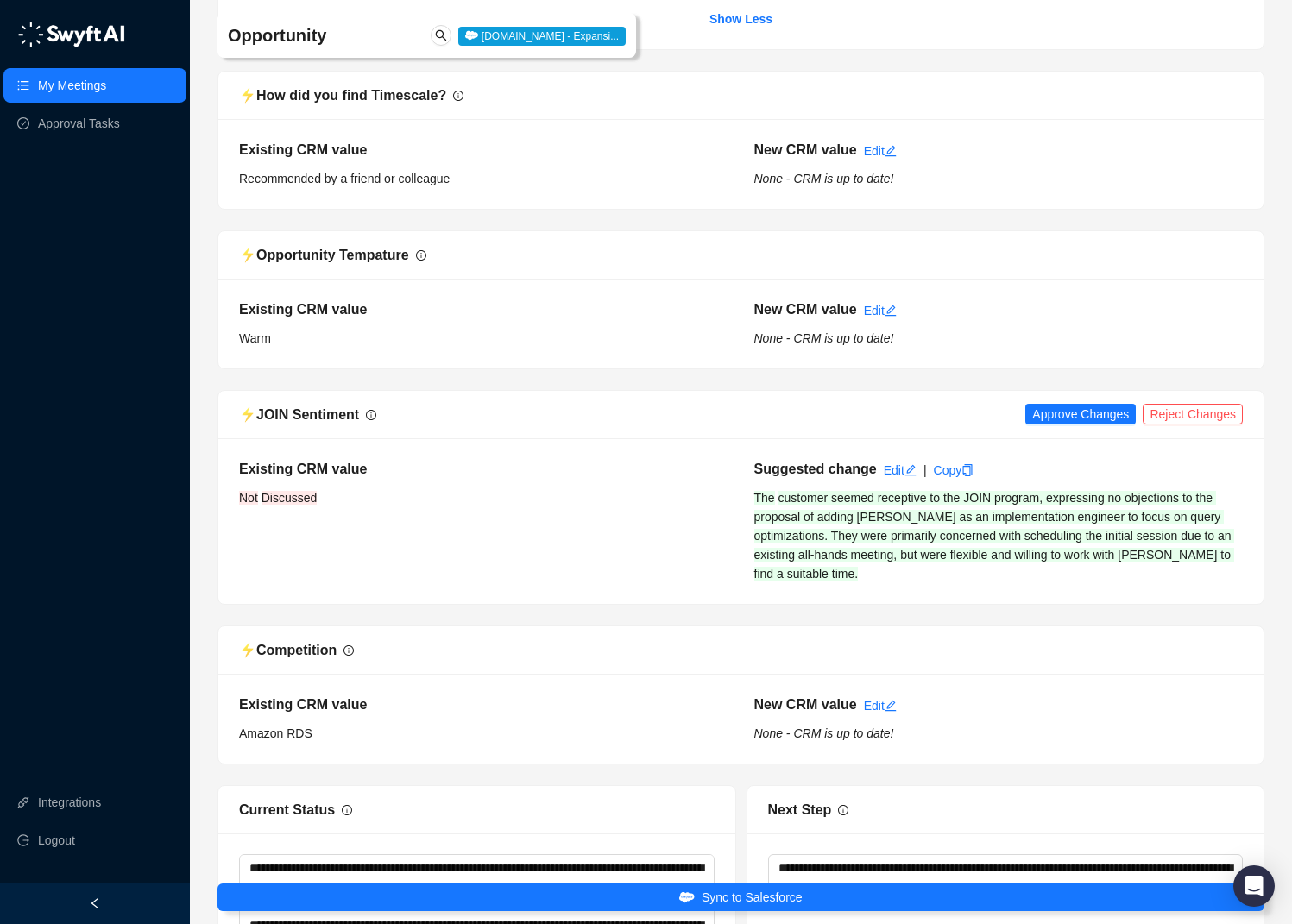 scroll, scrollTop: 3883, scrollLeft: 0, axis: vertical 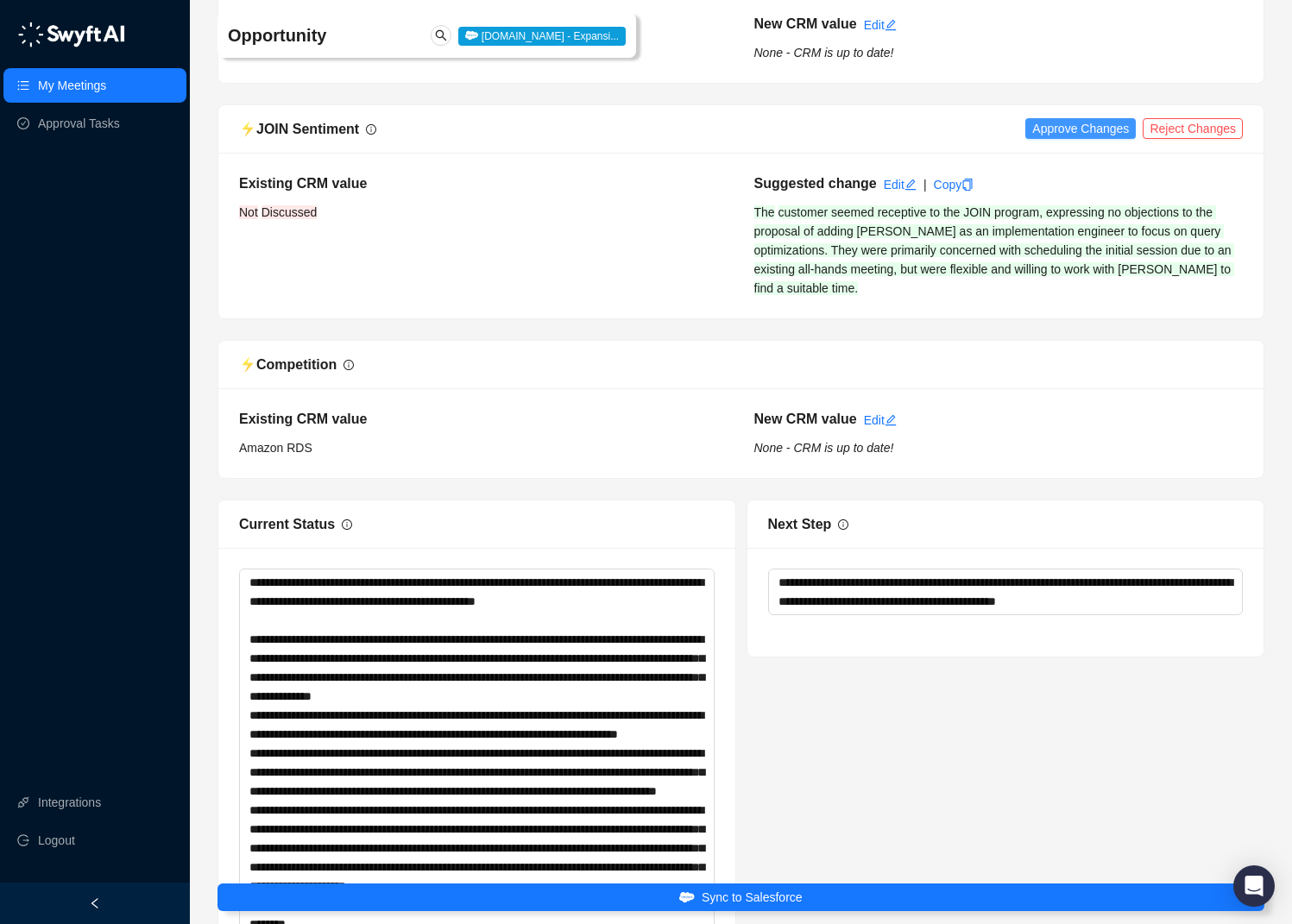 click on "Approve Changes" at bounding box center [1081, 129] 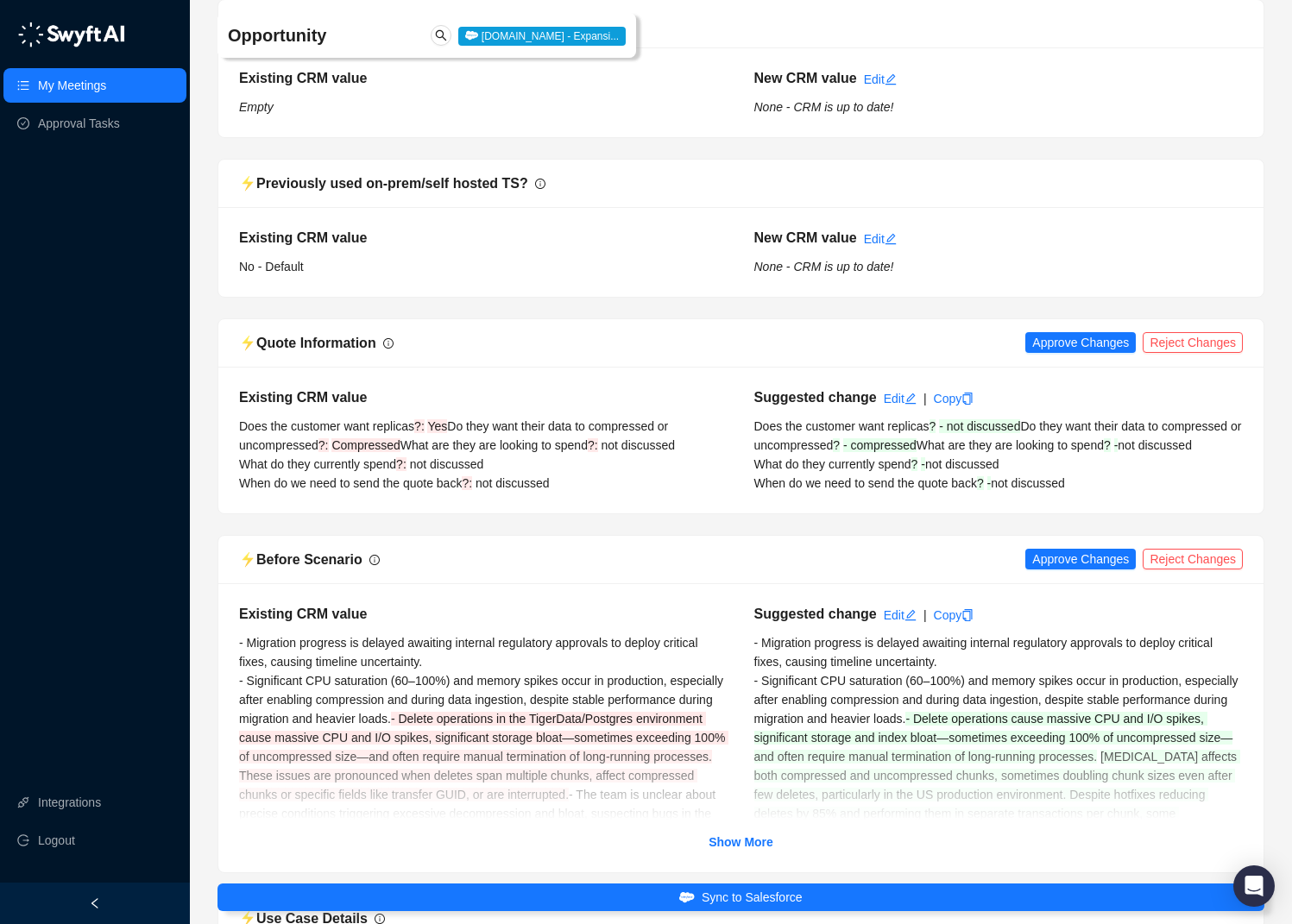 scroll, scrollTop: 5132, scrollLeft: 0, axis: vertical 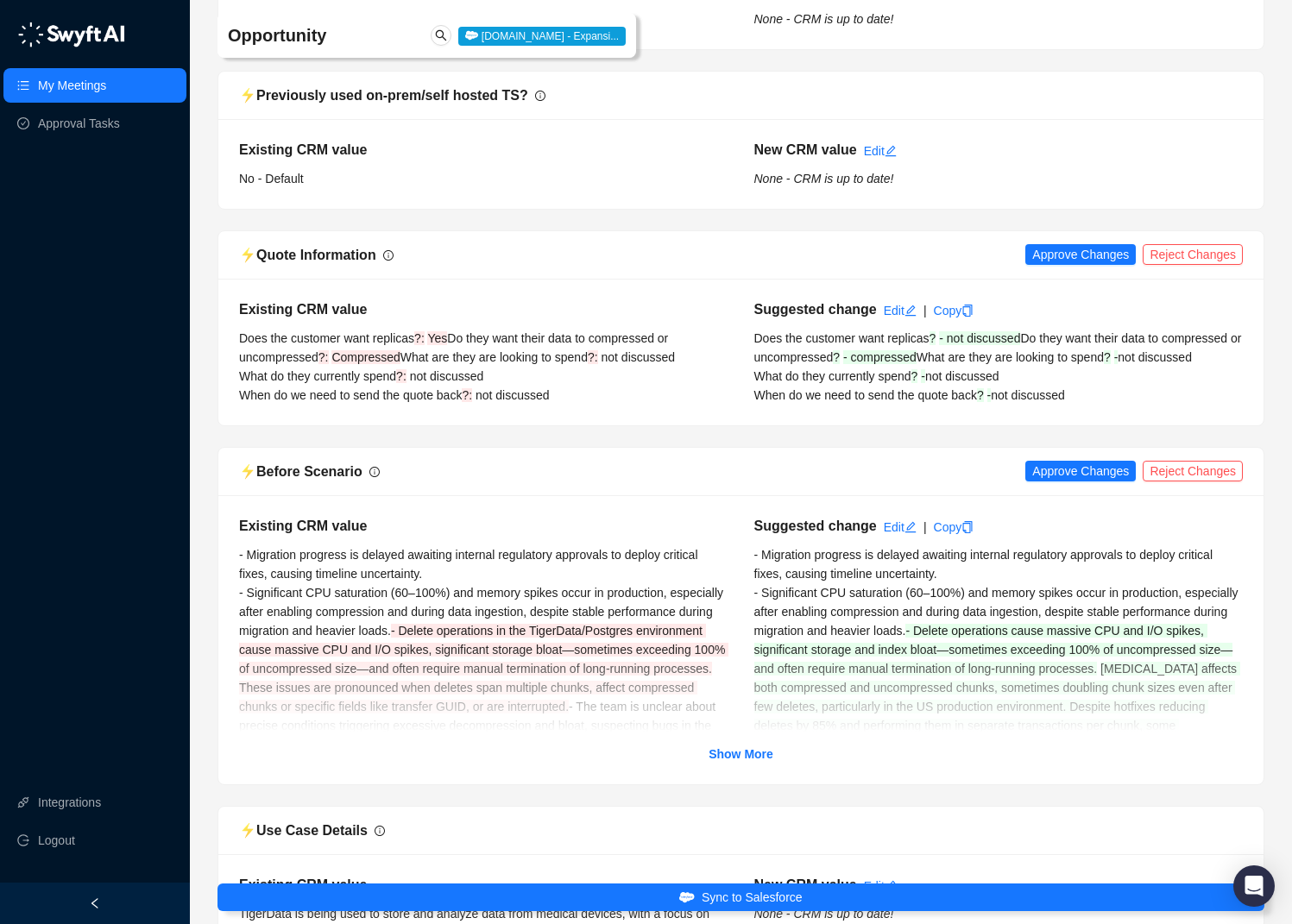 click on "⚡️  Quote Information Approve Changes Reject Changes" at bounding box center (741, 255) 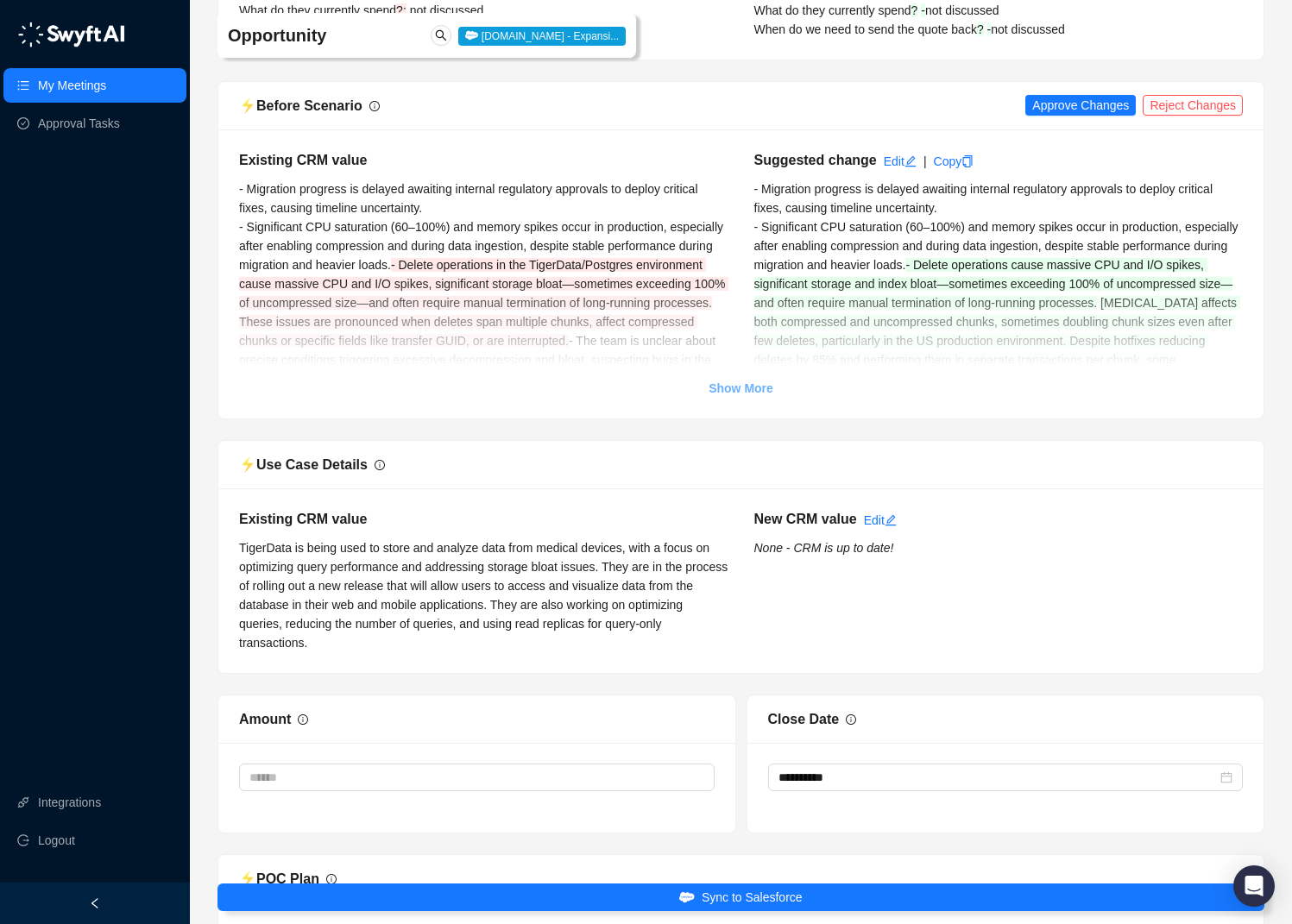click on "Show More" at bounding box center (741, 388) 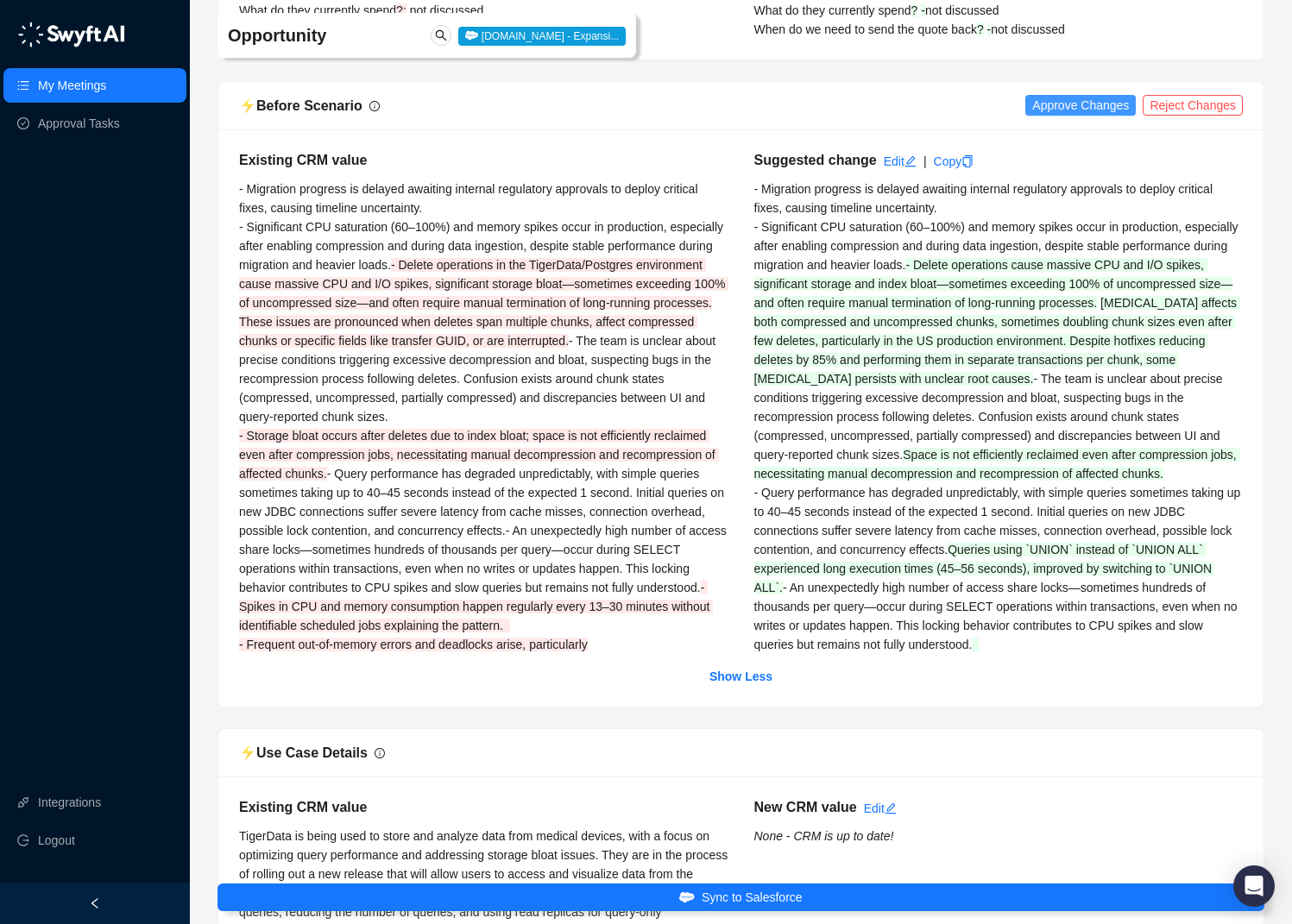 click on "Approve Changes" at bounding box center [1081, 105] 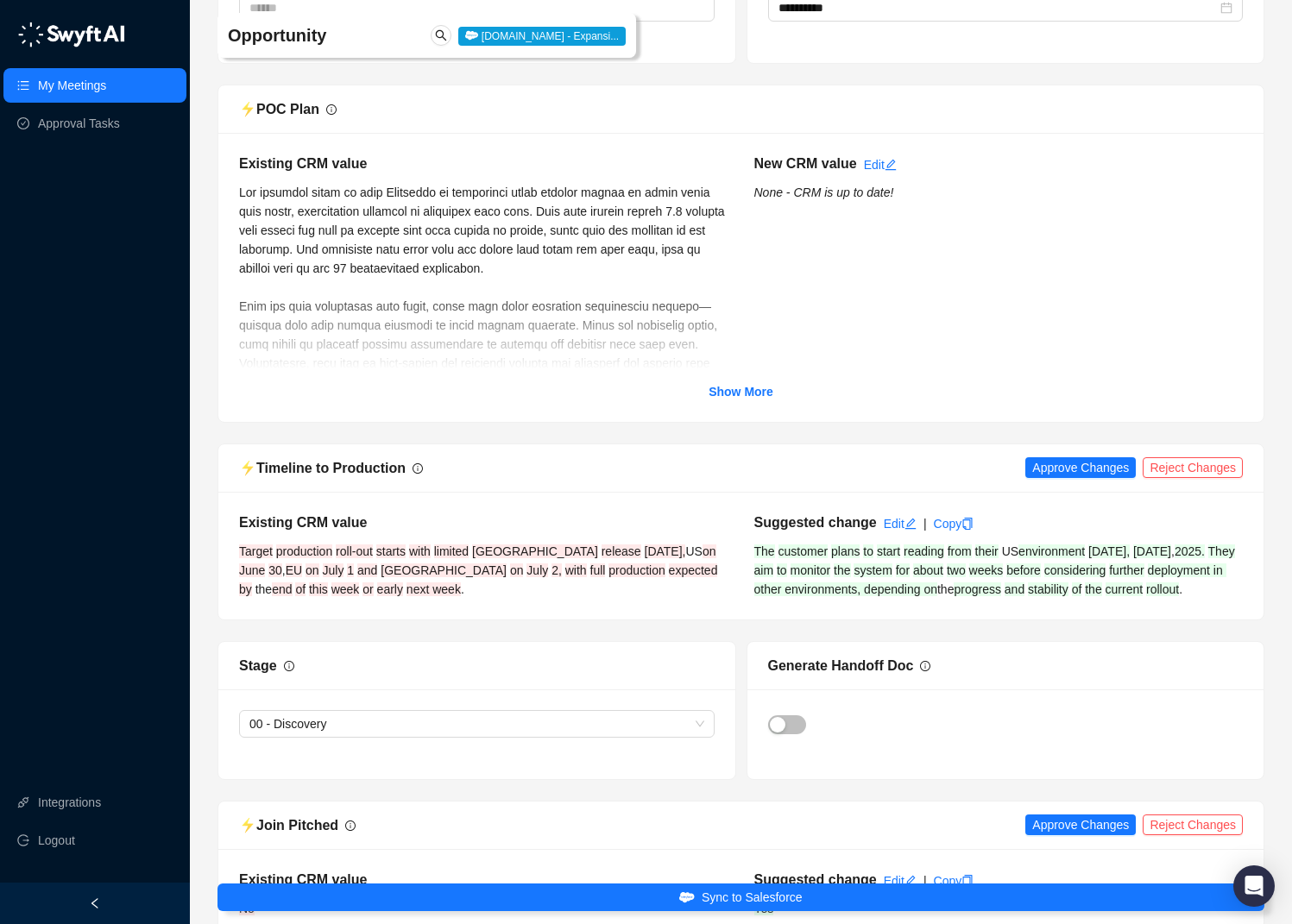 scroll, scrollTop: 6854, scrollLeft: 0, axis: vertical 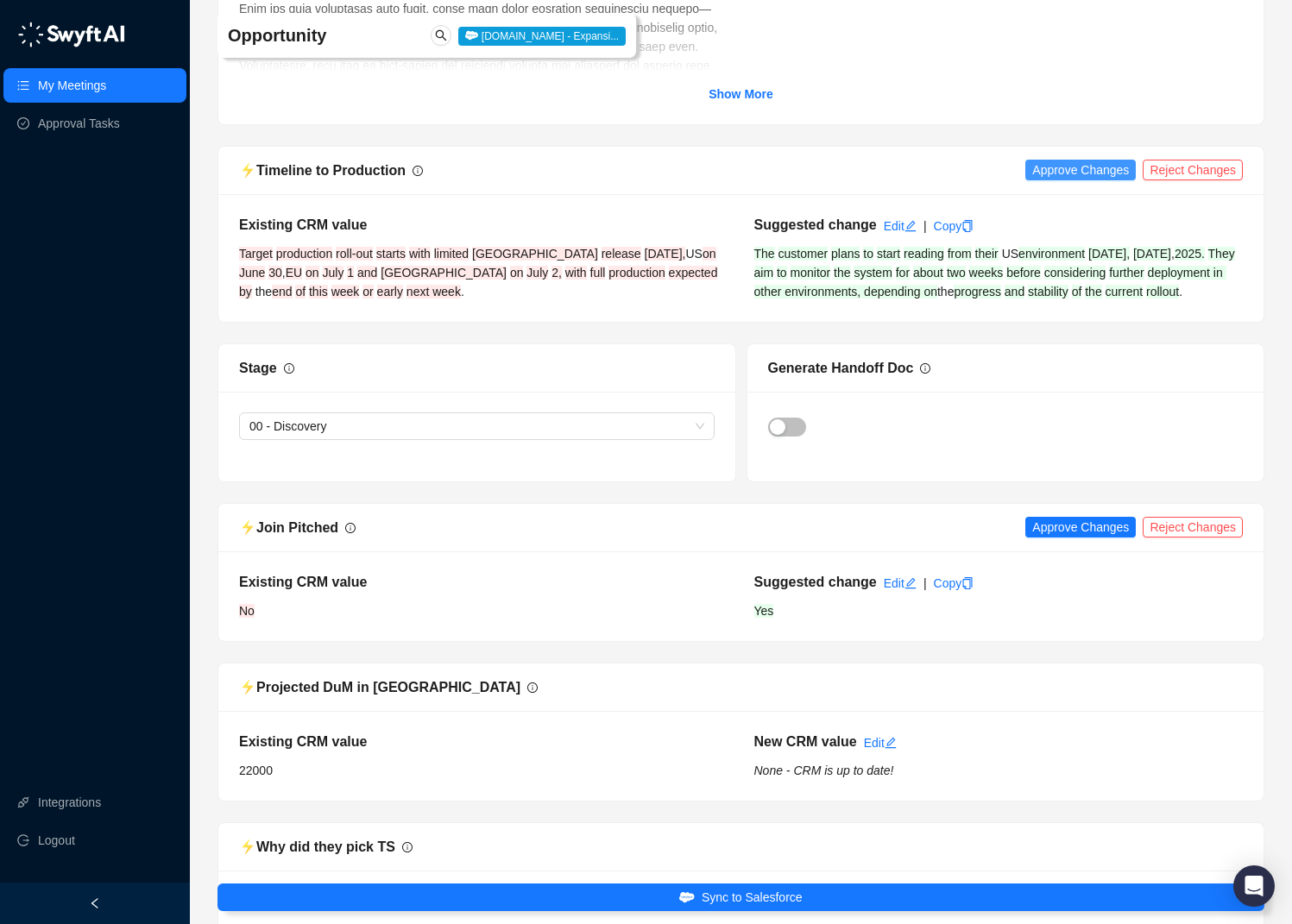 click on "Approve Changes" at bounding box center [1081, 170] 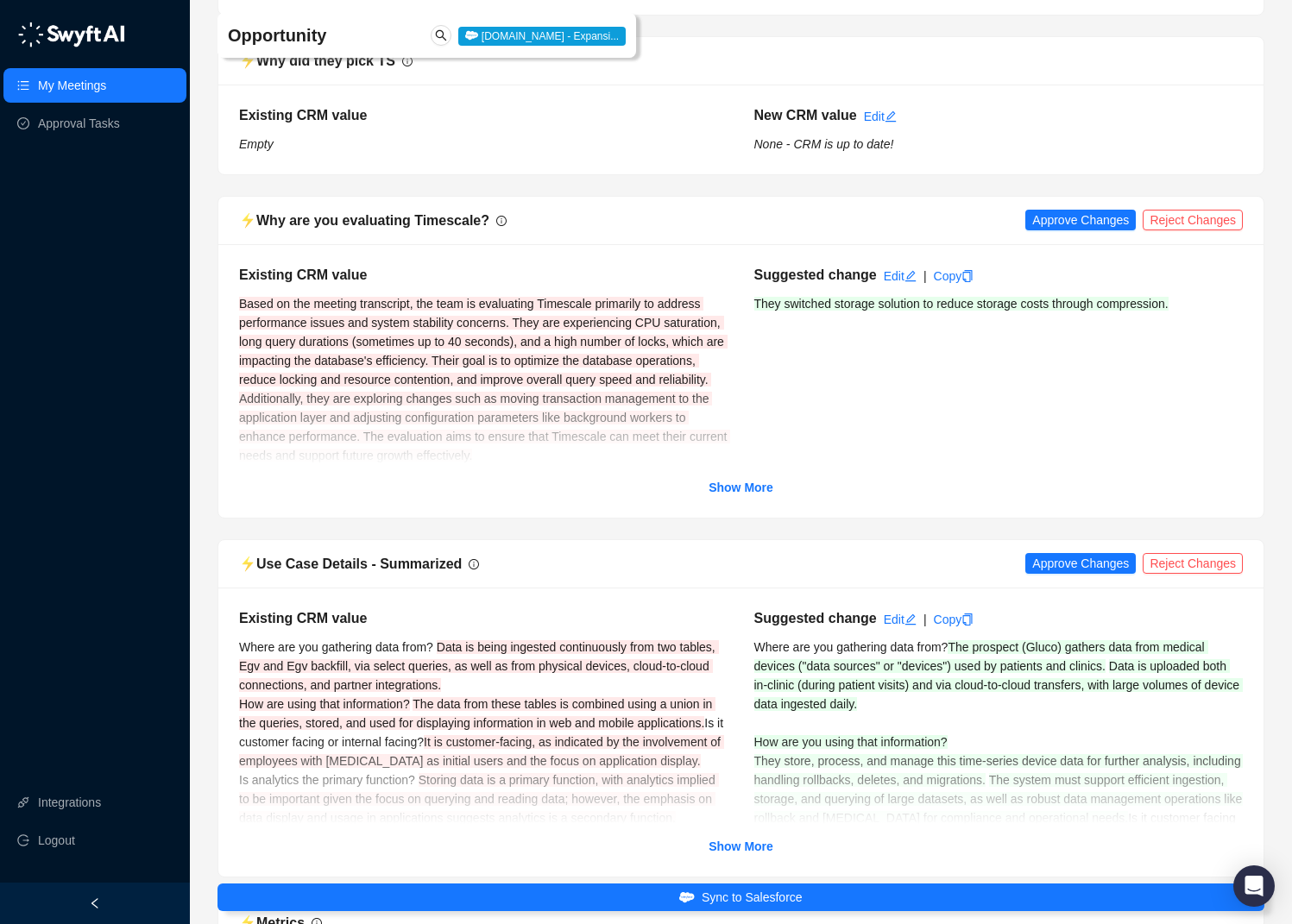 scroll, scrollTop: 7651, scrollLeft: 0, axis: vertical 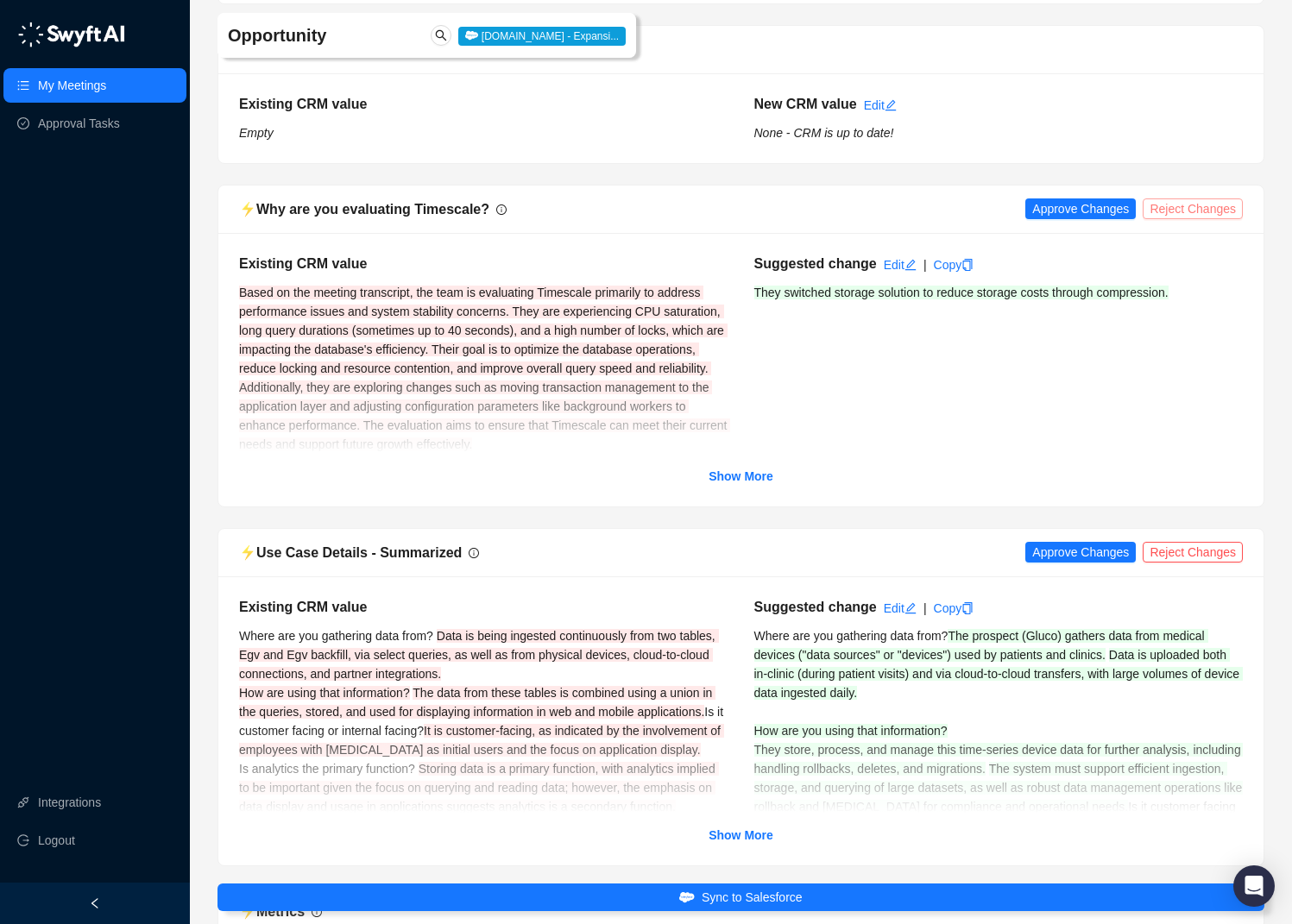 click on "Reject Changes" at bounding box center [1193, 209] 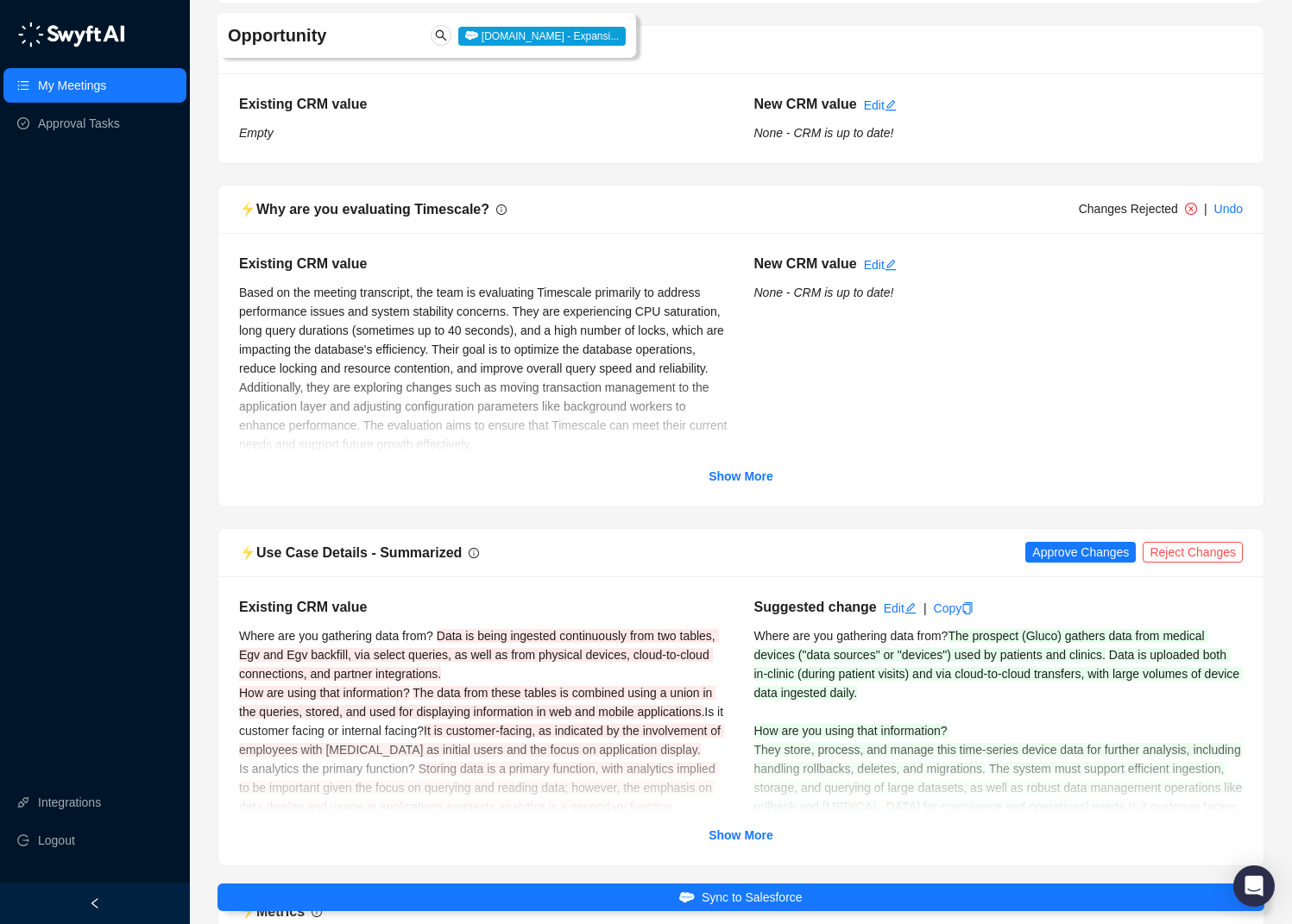 scroll, scrollTop: 8028, scrollLeft: 0, axis: vertical 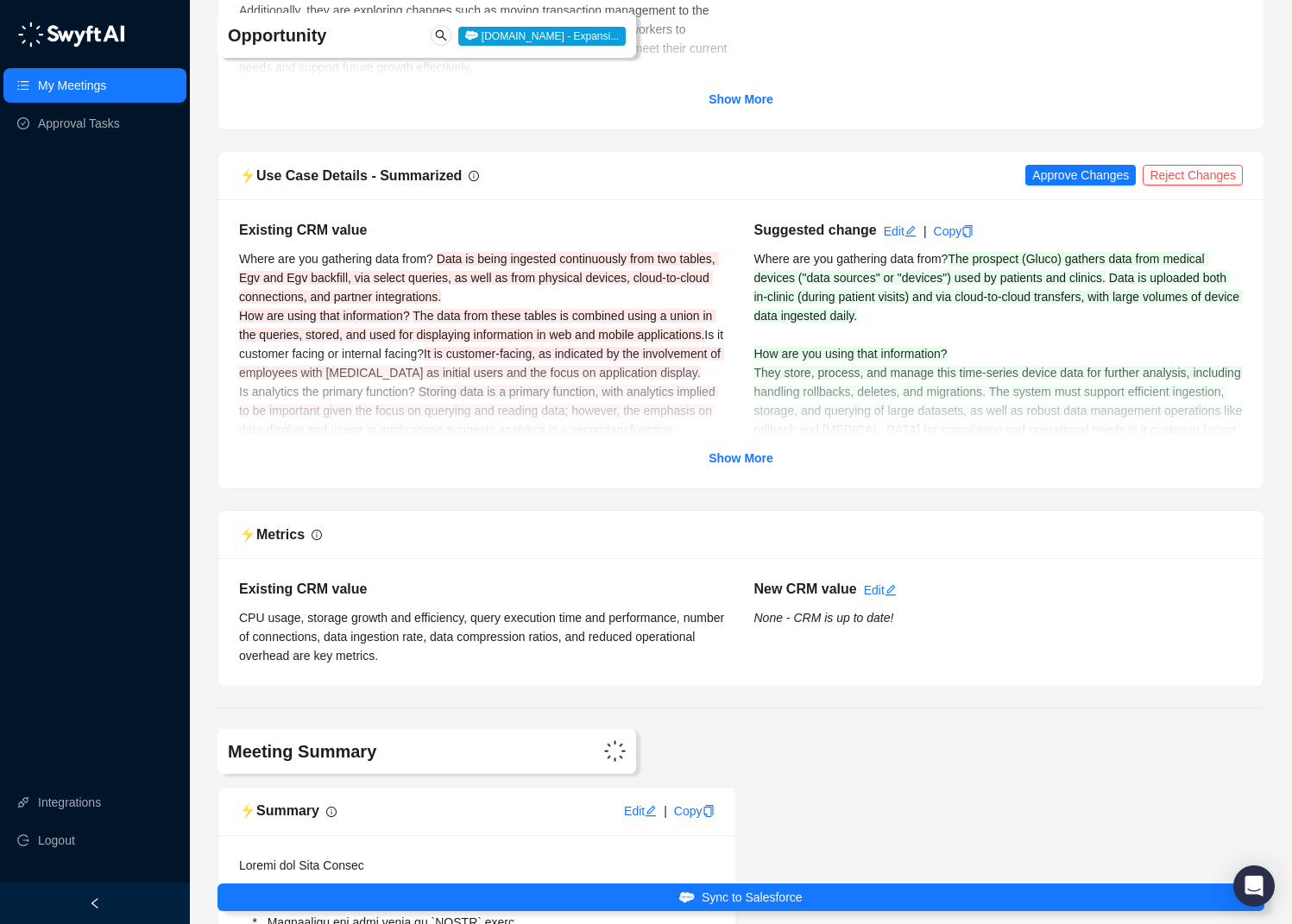 drag, startPoint x: 1182, startPoint y: 286, endPoint x: 1102, endPoint y: 348, distance: 101.21265 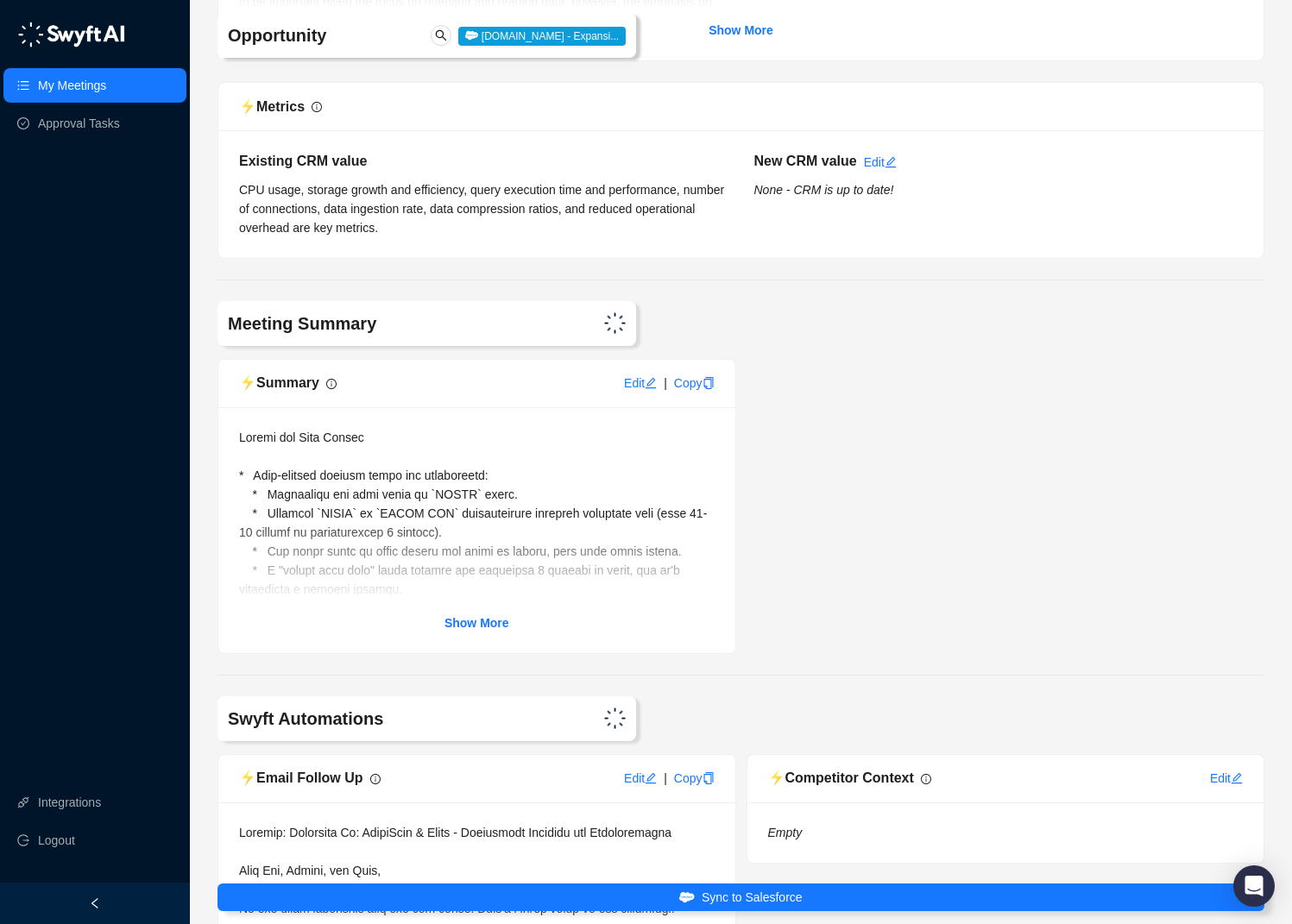 scroll, scrollTop: 8722, scrollLeft: 0, axis: vertical 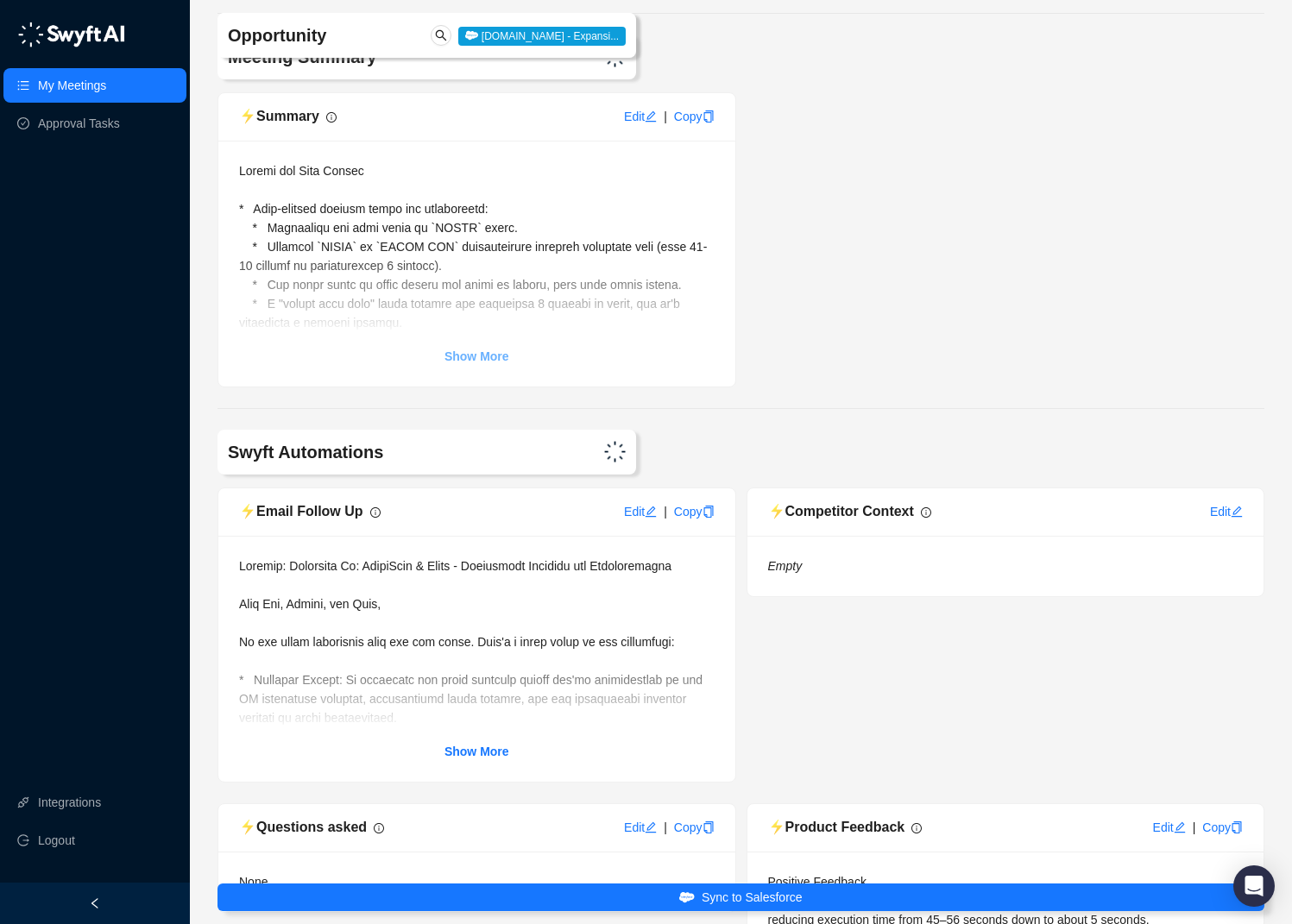 click on "Show More" at bounding box center [476, 356] 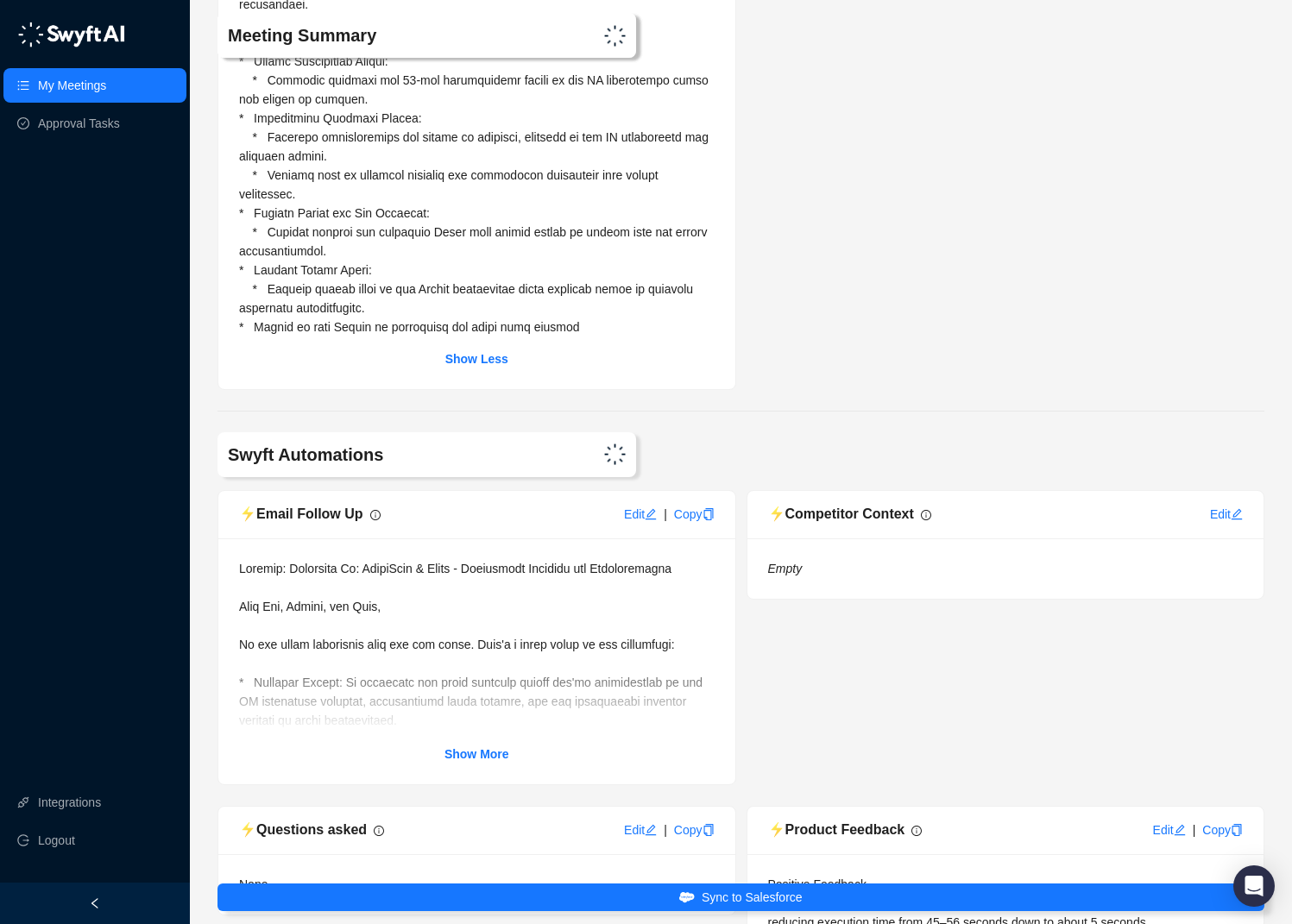 scroll, scrollTop: 10593, scrollLeft: 0, axis: vertical 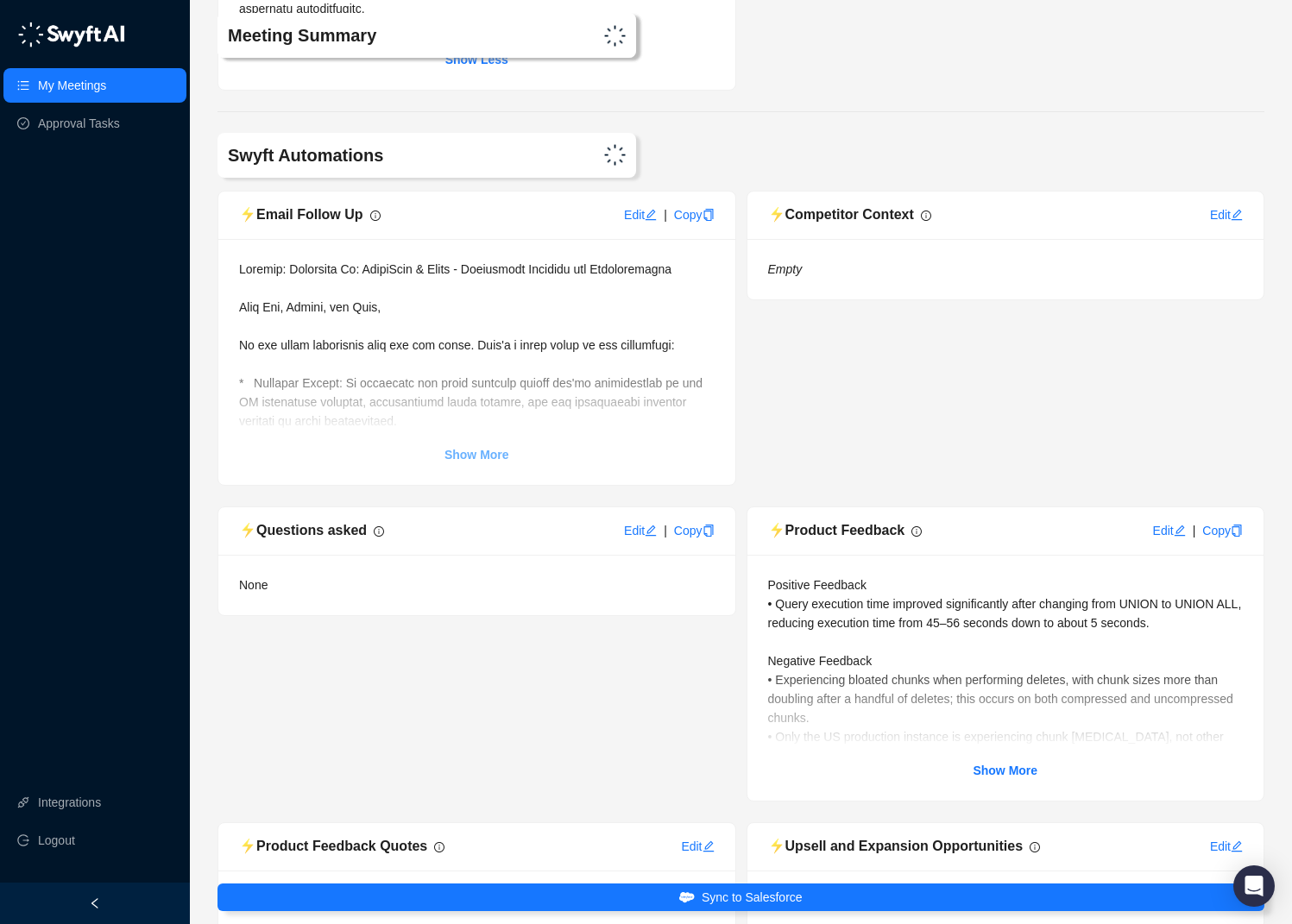 click on "Show More" at bounding box center (476, 455) 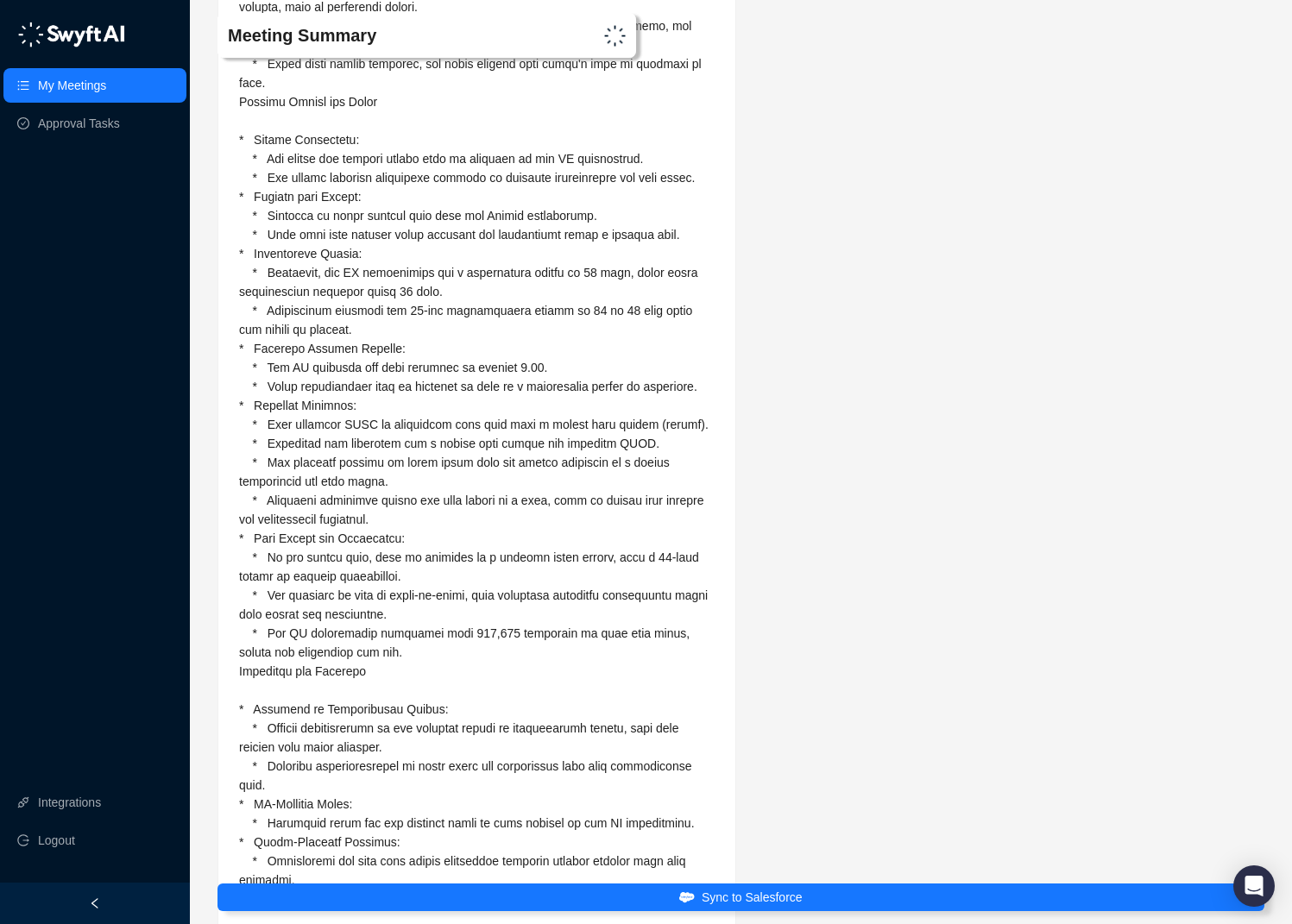scroll, scrollTop: 8609, scrollLeft: 0, axis: vertical 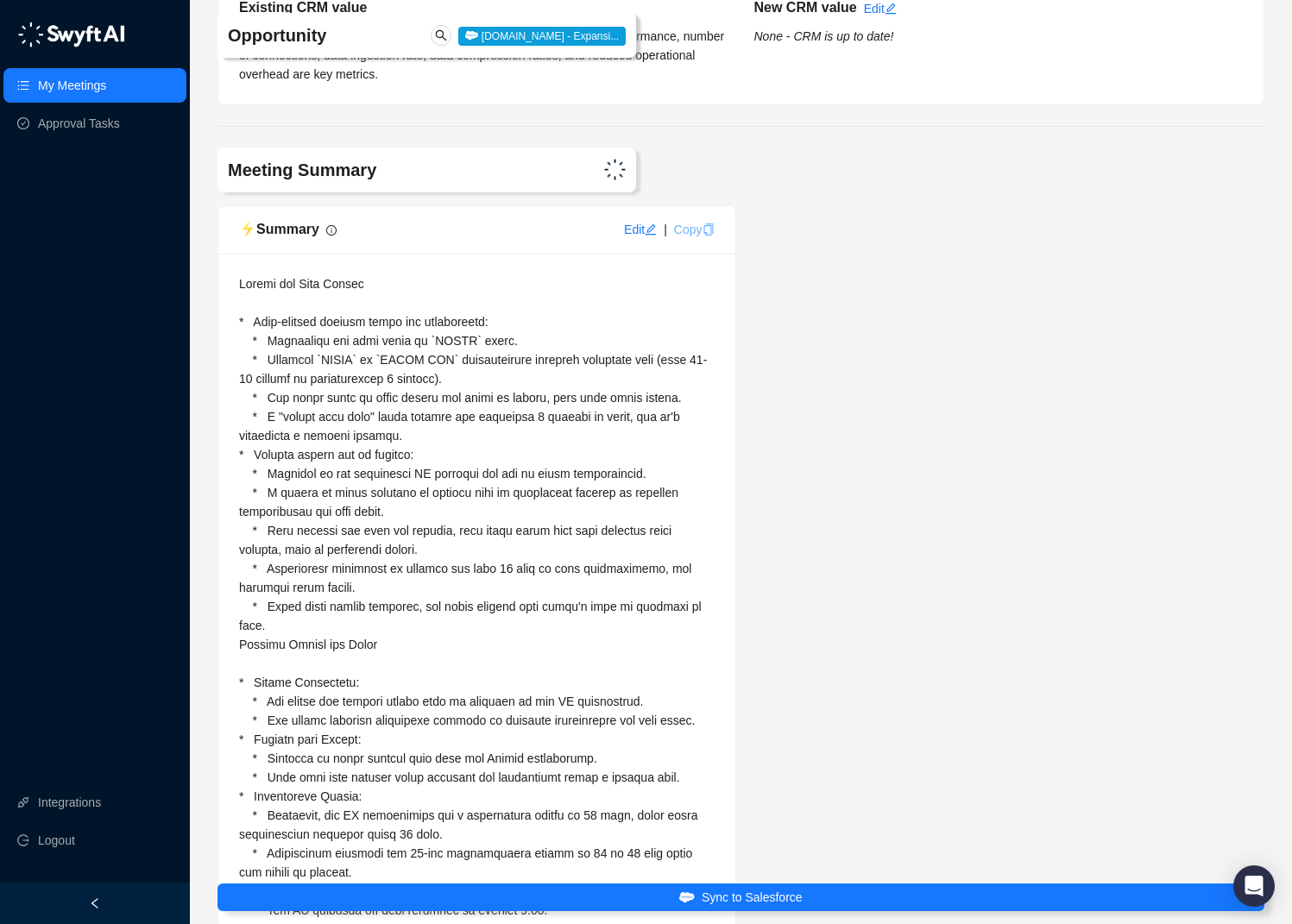 click on "Copy" at bounding box center (694, 229) 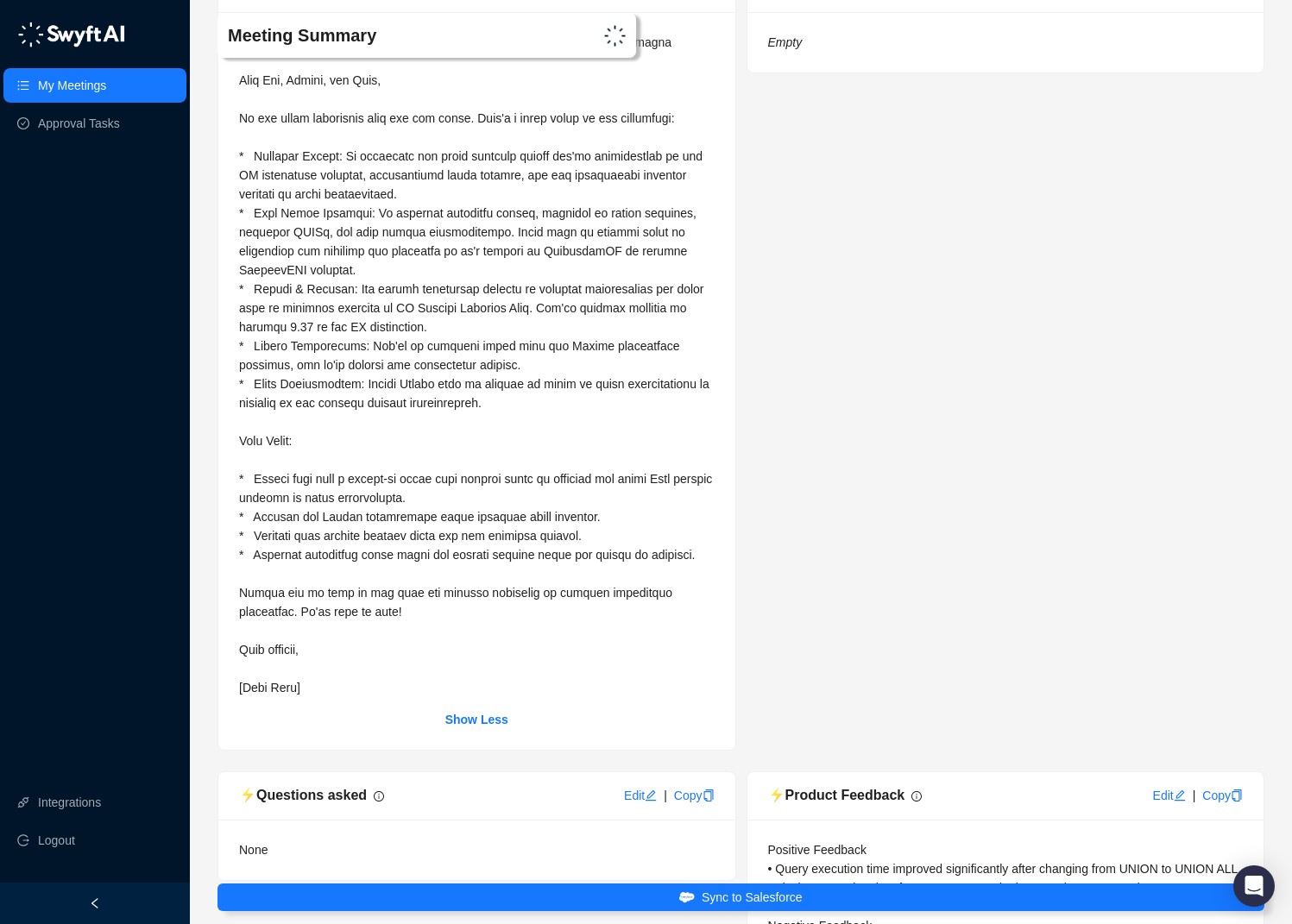 scroll, scrollTop: 10853, scrollLeft: 0, axis: vertical 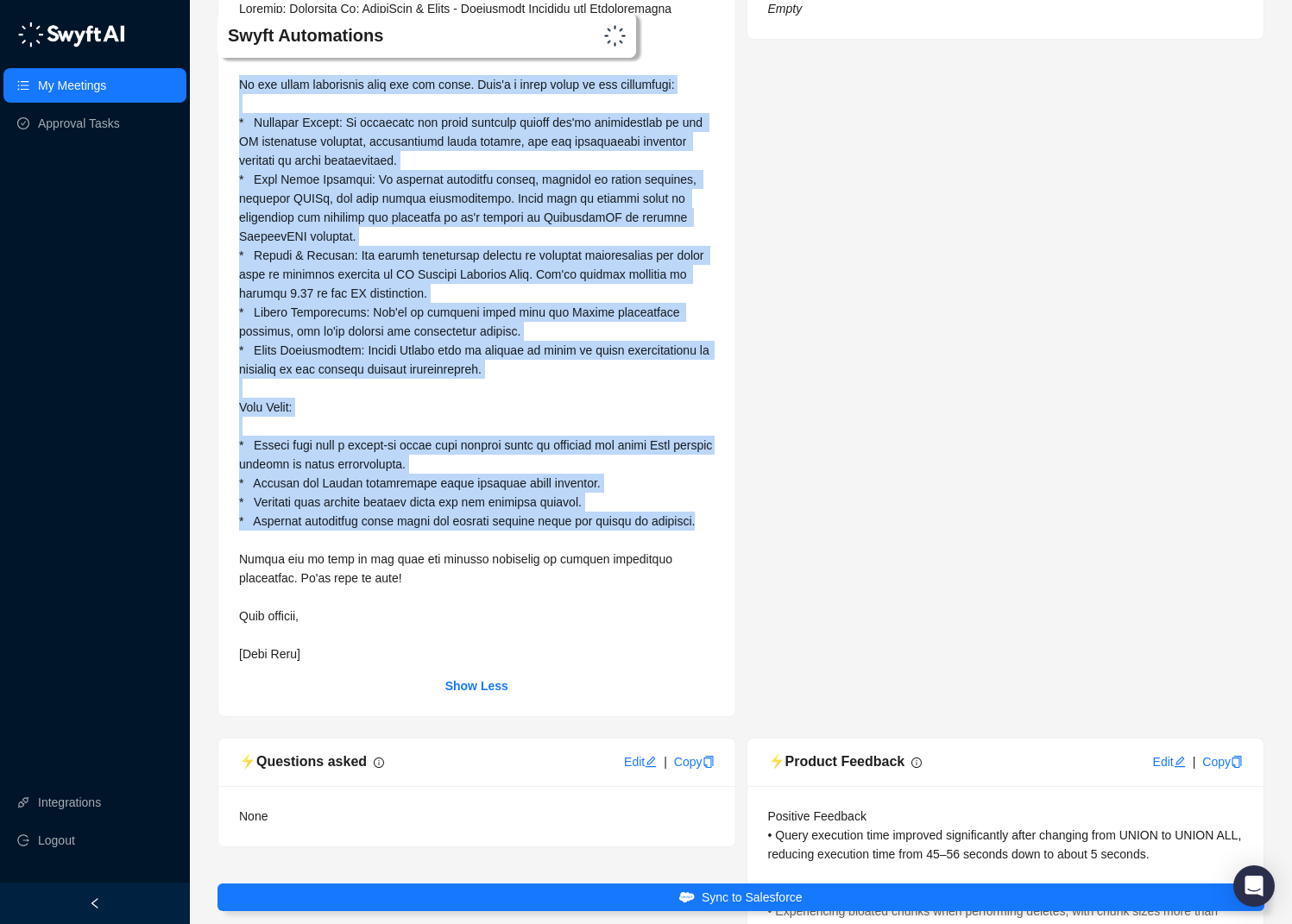 drag, startPoint x: 238, startPoint y: 215, endPoint x: 729, endPoint y: 657, distance: 660.6398 